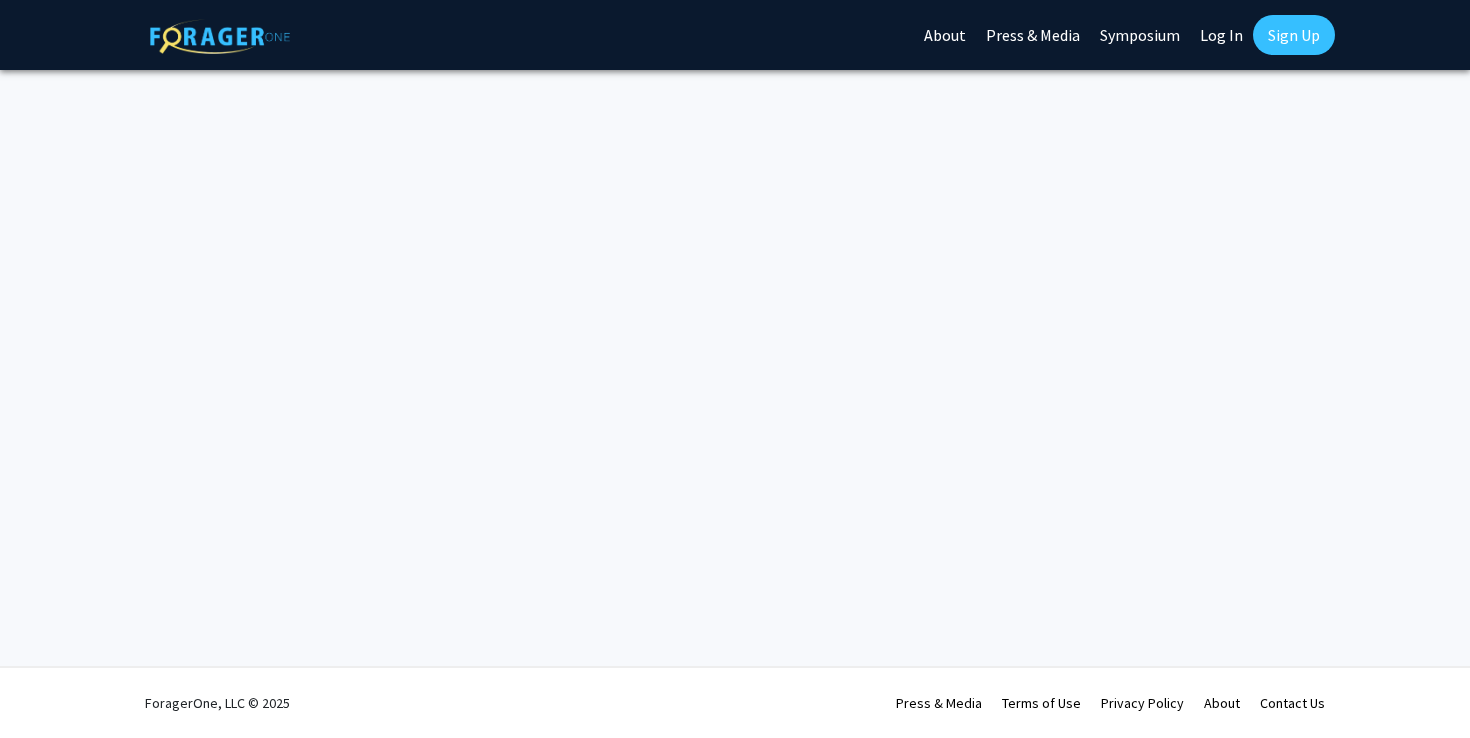 scroll, scrollTop: 0, scrollLeft: 0, axis: both 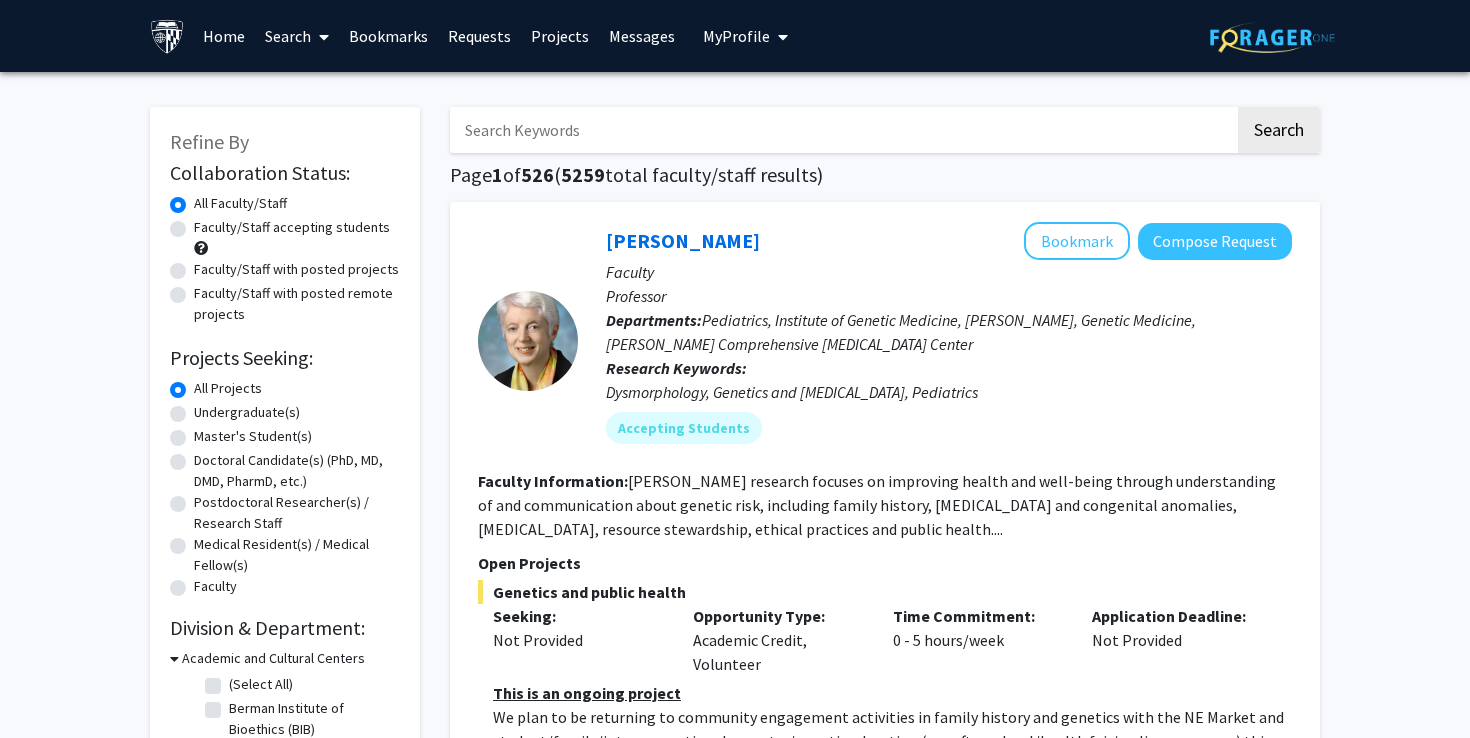 click on "Search  Page  1  of  526  ( 5259  total faculty/staff results)   [PERSON_NAME]   Bookmark
Compose Request  Faculty Professor  Departments:  Pediatrics, Institute of Genetic Medicine, [PERSON_NAME], Genetic Medicine, [PERSON_NAME] Comprehensive [MEDICAL_DATA] Center Research Keywords:  Dysmorphology, Genetics and [MEDICAL_DATA], Pediatrics Accepting Students Faculty Information:  [PERSON_NAME] research focuses on improving health and well-being through understanding of and communication about genetic risk, including family history, [MEDICAL_DATA] and congenital anomalies, [MEDICAL_DATA], resource stewardship, ethical practices and public health.... Open Projects  Genetics and public health  Seeking: Not Provided Opportunity Type:  Academic Credit, Volunteer  Time Commitment:  0 - 5 hours/week  Application Deadline:  Not Provided  This is an ongoing project Show more  [PERSON_NAME]   Bookmark
Compose Request  Faculty Associate Professor  Departments:  Medicine, Pediatrics, [MEDICAL_DATA] Seeking: ." 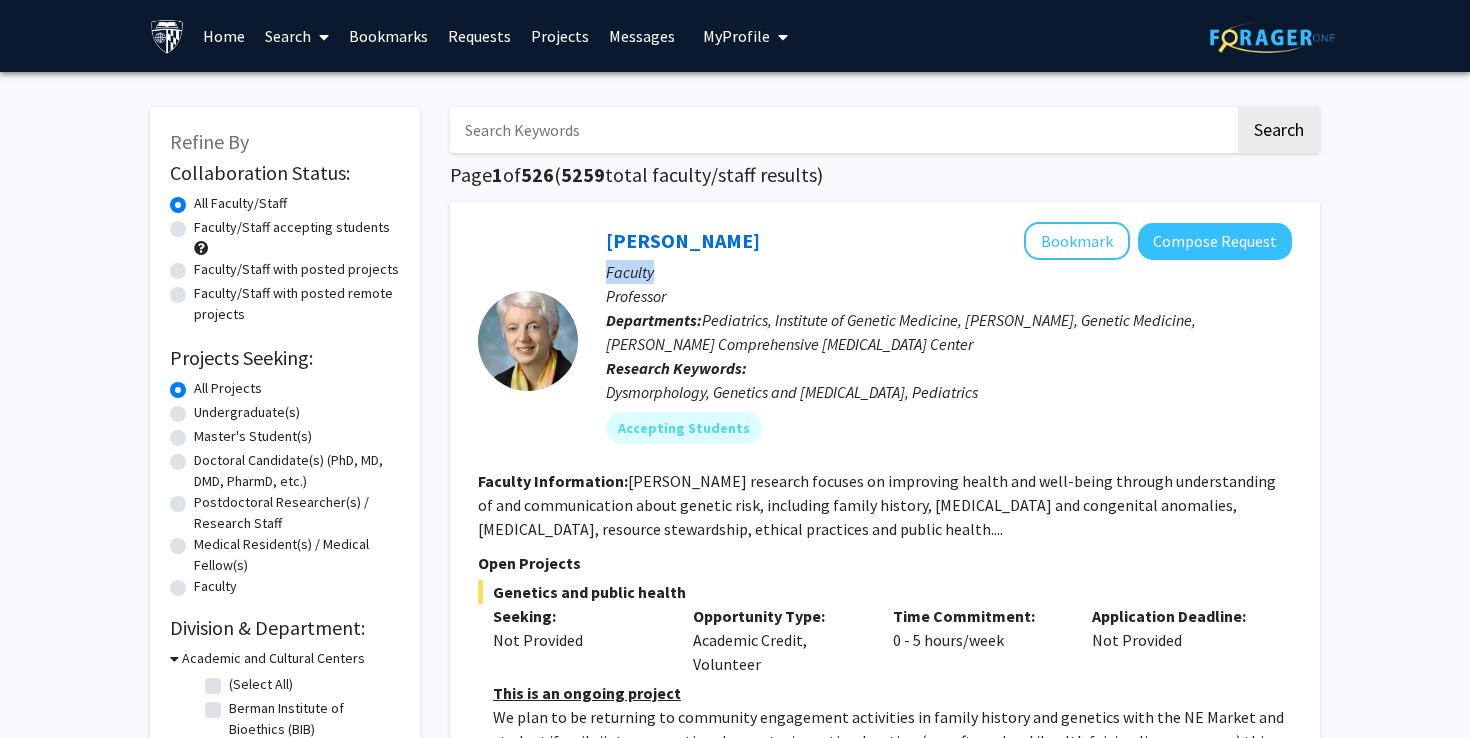 click on "Search  Page  1  of  526  ( 5259  total faculty/staff results)   [PERSON_NAME]   Bookmark
Compose Request  Faculty Professor  Departments:  Pediatrics, Institute of Genetic Medicine, [PERSON_NAME], Genetic Medicine, [PERSON_NAME] Comprehensive [MEDICAL_DATA] Center Research Keywords:  Dysmorphology, Genetics and [MEDICAL_DATA], Pediatrics Accepting Students Faculty Information:  [PERSON_NAME] research focuses on improving health and well-being through understanding of and communication about genetic risk, including family history, [MEDICAL_DATA] and congenital anomalies, [MEDICAL_DATA], resource stewardship, ethical practices and public health.... Open Projects  Genetics and public health  Seeking: Not Provided Opportunity Type:  Academic Credit, Volunteer  Time Commitment:  0 - 5 hours/week  Application Deadline:  Not Provided  This is an ongoing project Show more  [PERSON_NAME]   Bookmark
Compose Request  Faculty Associate Professor  Departments:  Medicine, Pediatrics, [MEDICAL_DATA] Seeking: ." 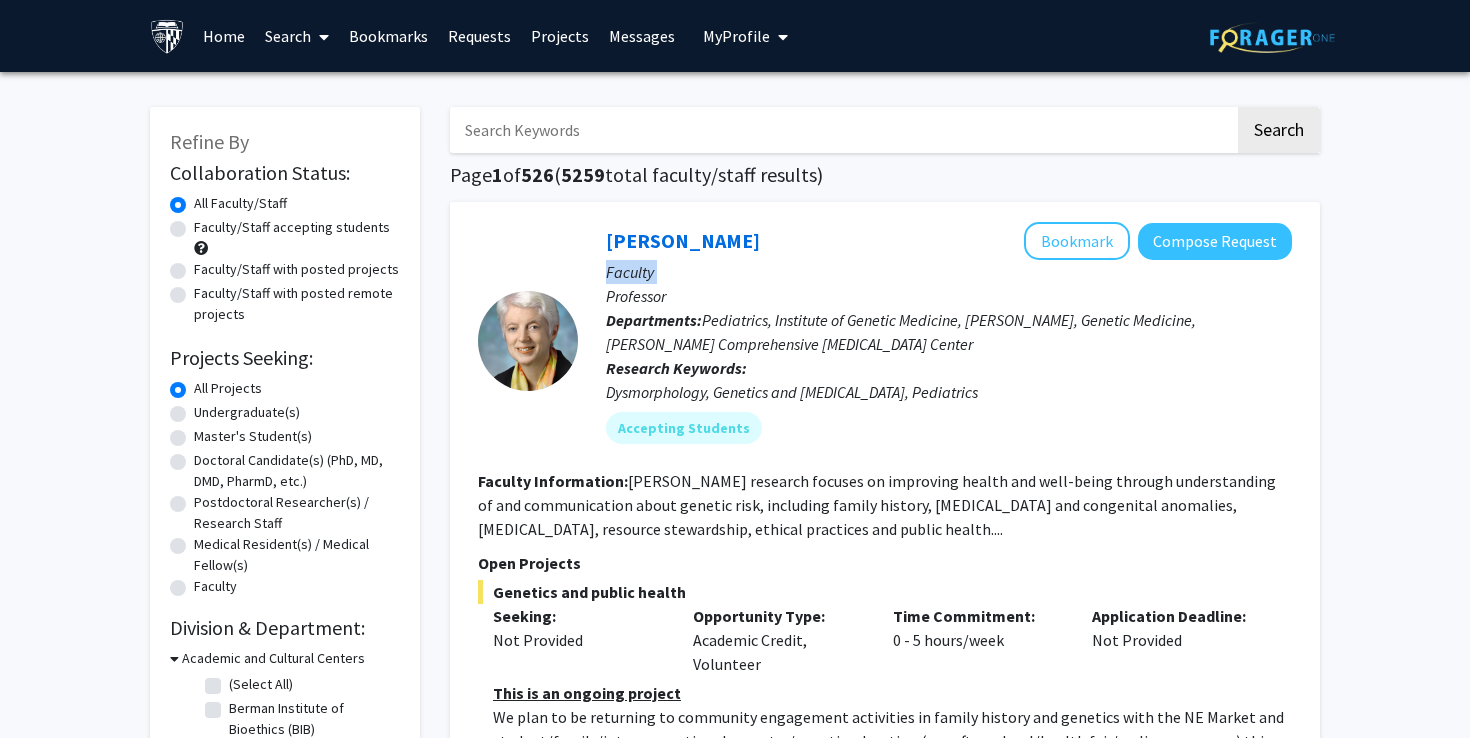 click on "Search  Page  1  of  526  ( 5259  total faculty/staff results)   [PERSON_NAME]   Bookmark
Compose Request  Faculty Professor  Departments:  Pediatrics, Institute of Genetic Medicine, [PERSON_NAME], Genetic Medicine, [PERSON_NAME] Comprehensive [MEDICAL_DATA] Center Research Keywords:  Dysmorphology, Genetics and [MEDICAL_DATA], Pediatrics Accepting Students Faculty Information:  [PERSON_NAME] research focuses on improving health and well-being through understanding of and communication about genetic risk, including family history, [MEDICAL_DATA] and congenital anomalies, [MEDICAL_DATA], resource stewardship, ethical practices and public health.... Open Projects  Genetics and public health  Seeking: Not Provided Opportunity Type:  Academic Credit, Volunteer  Time Commitment:  0 - 5 hours/week  Application Deadline:  Not Provided  This is an ongoing project Show more  [PERSON_NAME]   Bookmark
Compose Request  Faculty Associate Professor  Departments:  Medicine, Pediatrics, [MEDICAL_DATA] Seeking: ." 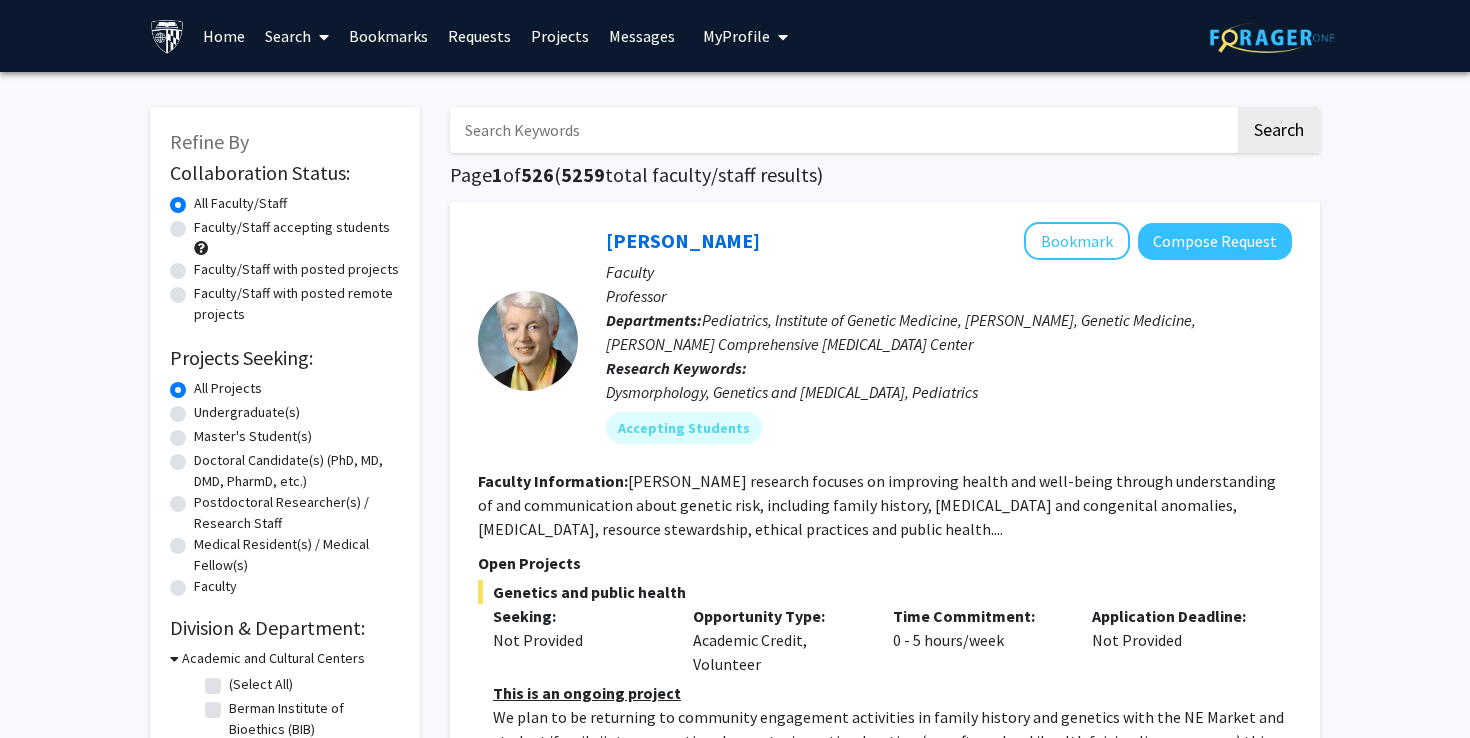 click on "Page  1  of  526  ( 5259  total faculty/staff results)" 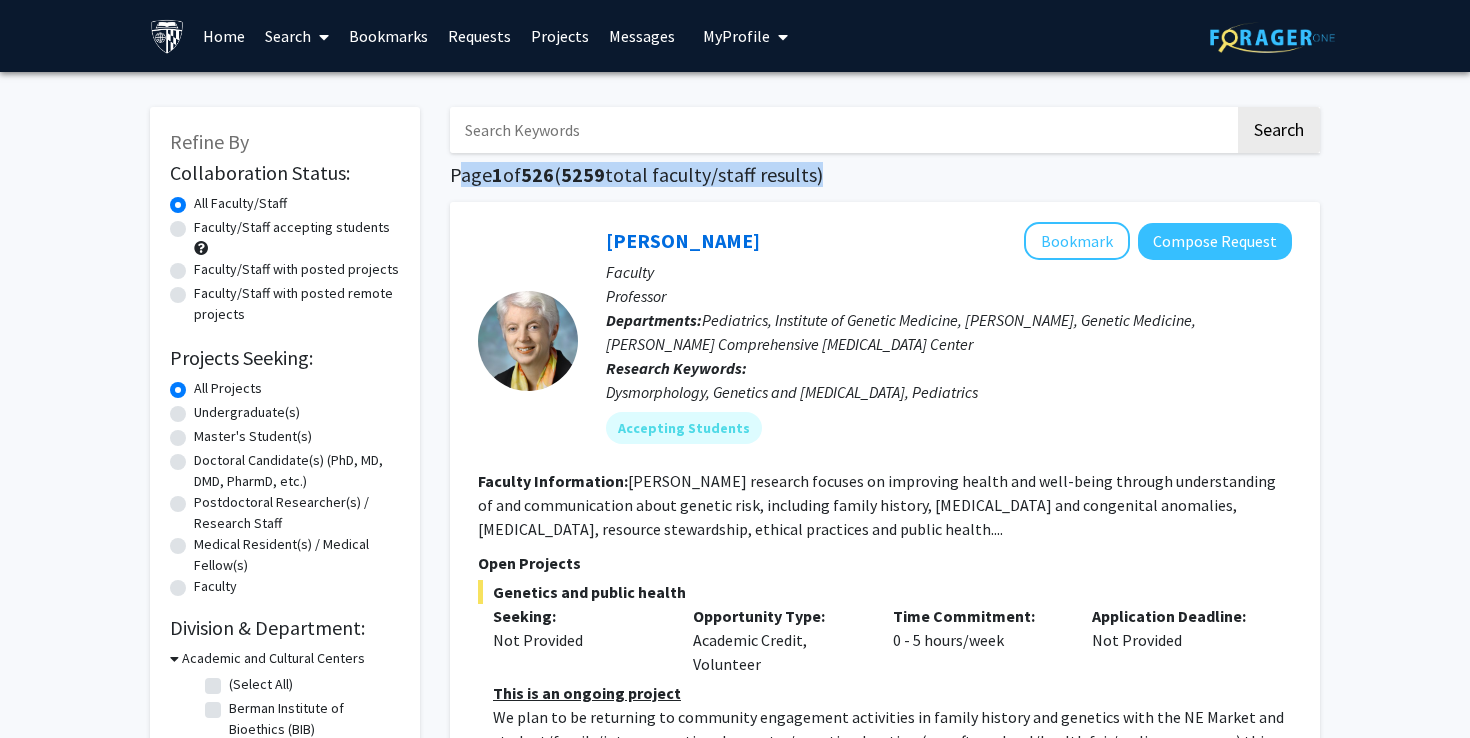 click on "Page  1  of  526  ( 5259  total faculty/staff results)" 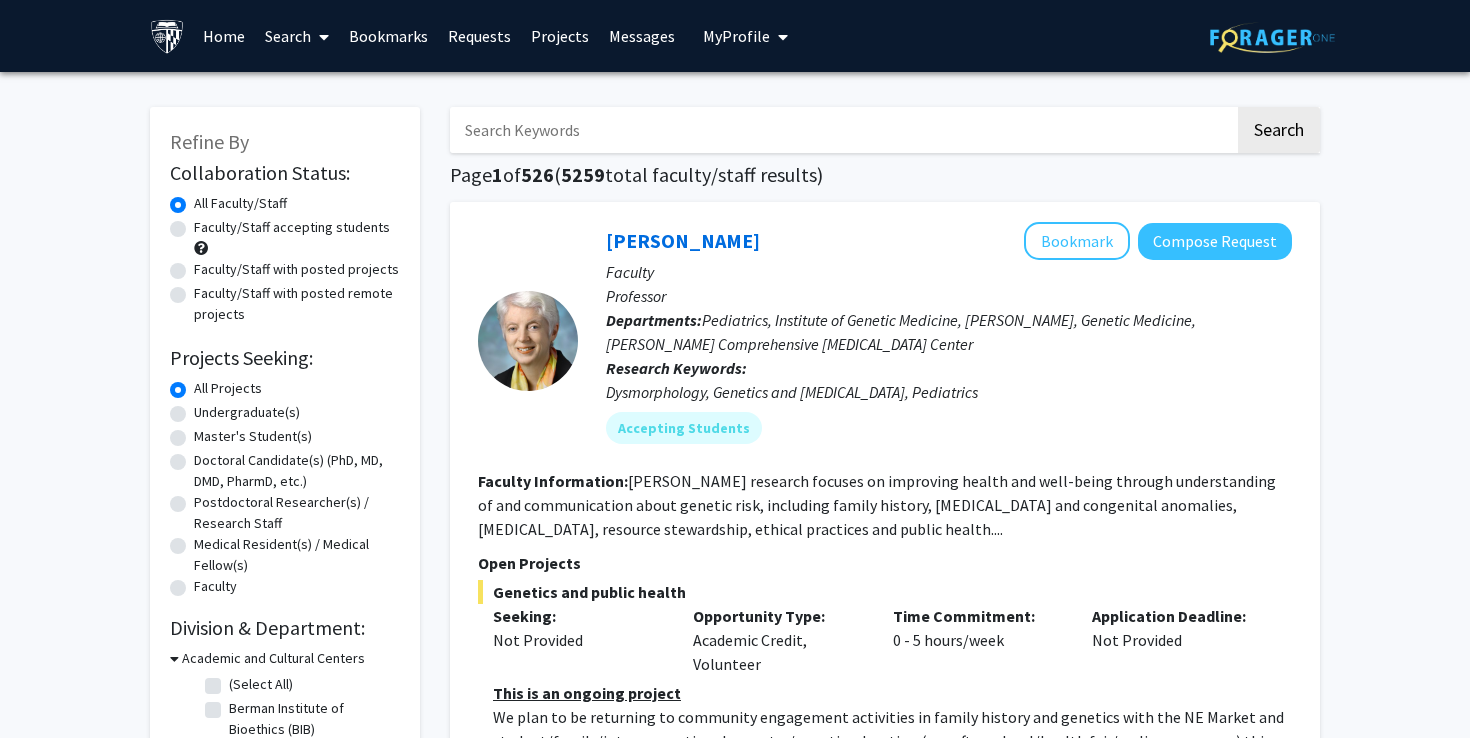 click on "Page  1  of  526  ( 5259  total faculty/staff results)" 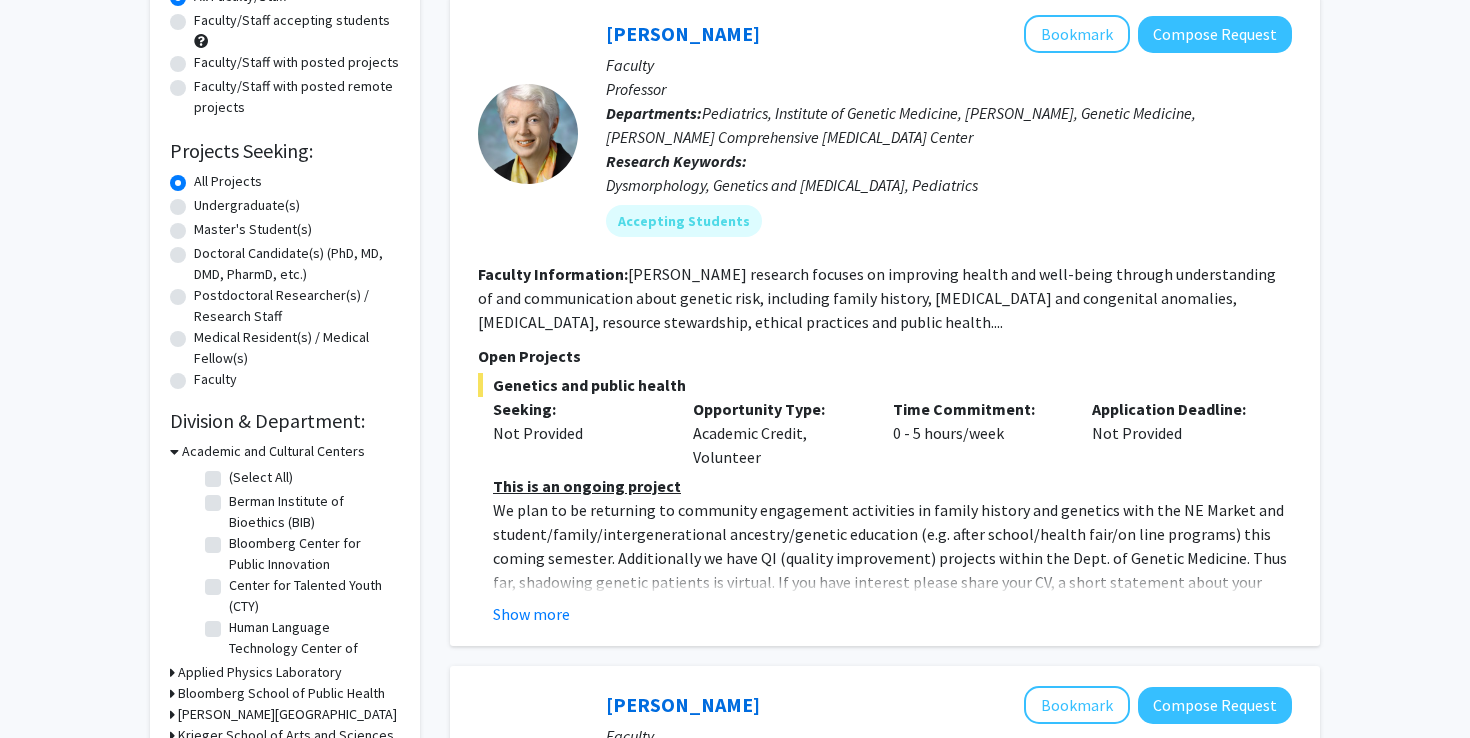 scroll, scrollTop: 213, scrollLeft: 0, axis: vertical 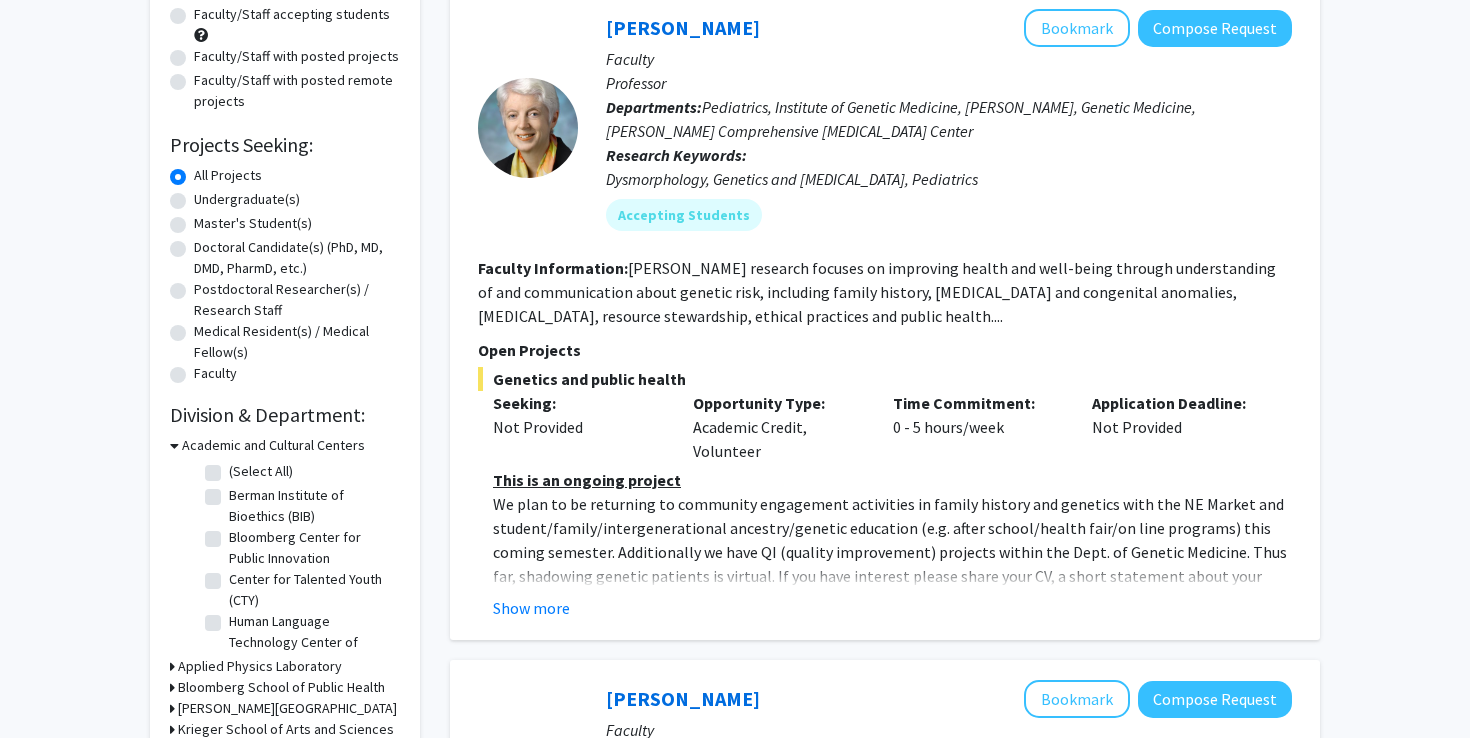 click on "[PERSON_NAME] research focuses on improving health and well-being through understanding of and communication about genetic risk, including family history, [MEDICAL_DATA] and congenital anomalies, [MEDICAL_DATA], resource stewardship, ethical practices and public health...." 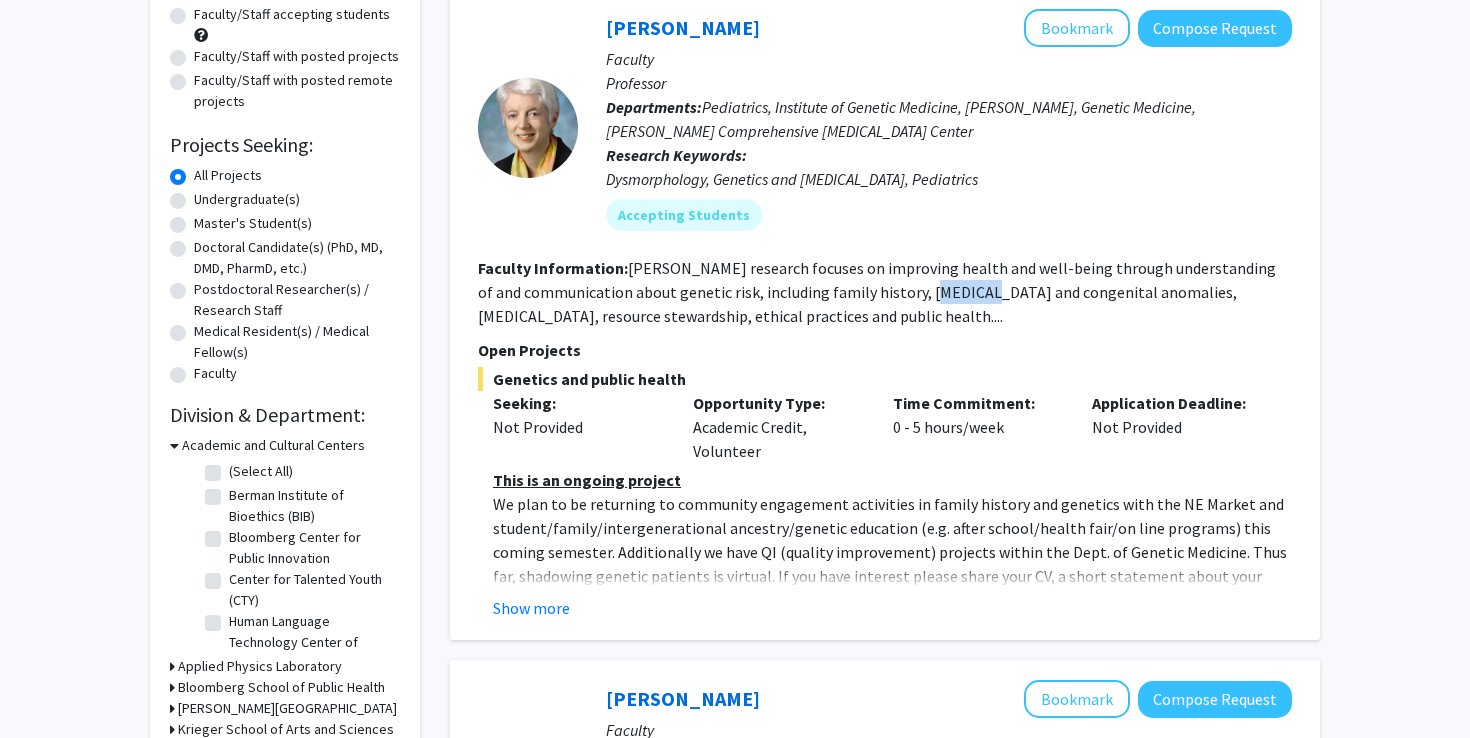 click on "[PERSON_NAME] research focuses on improving health and well-being through understanding of and communication about genetic risk, including family history, [MEDICAL_DATA] and congenital anomalies, [MEDICAL_DATA], resource stewardship, ethical practices and public health...." 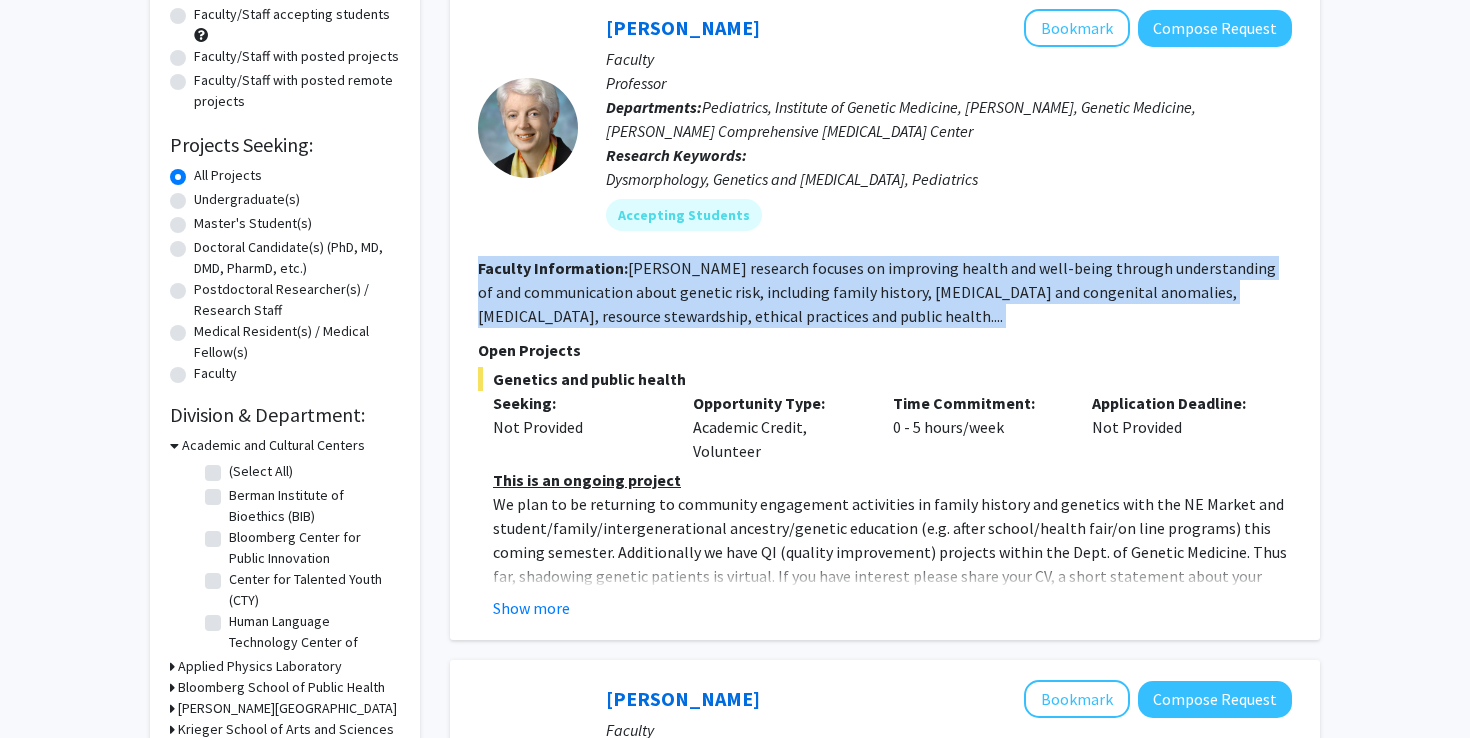 click on "[PERSON_NAME] research focuses on improving health and well-being through understanding of and communication about genetic risk, including family history, [MEDICAL_DATA] and congenital anomalies, [MEDICAL_DATA], resource stewardship, ethical practices and public health...." 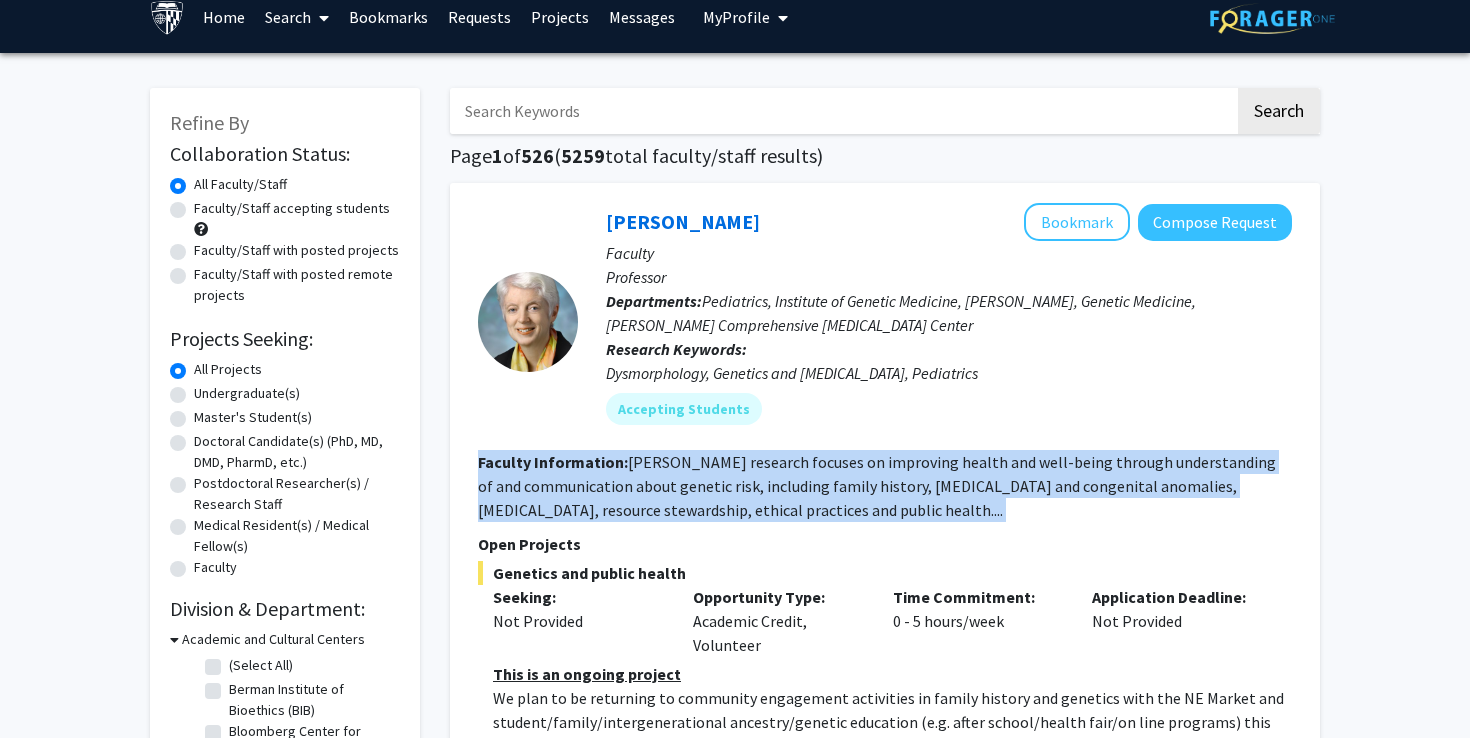 scroll, scrollTop: 24, scrollLeft: 0, axis: vertical 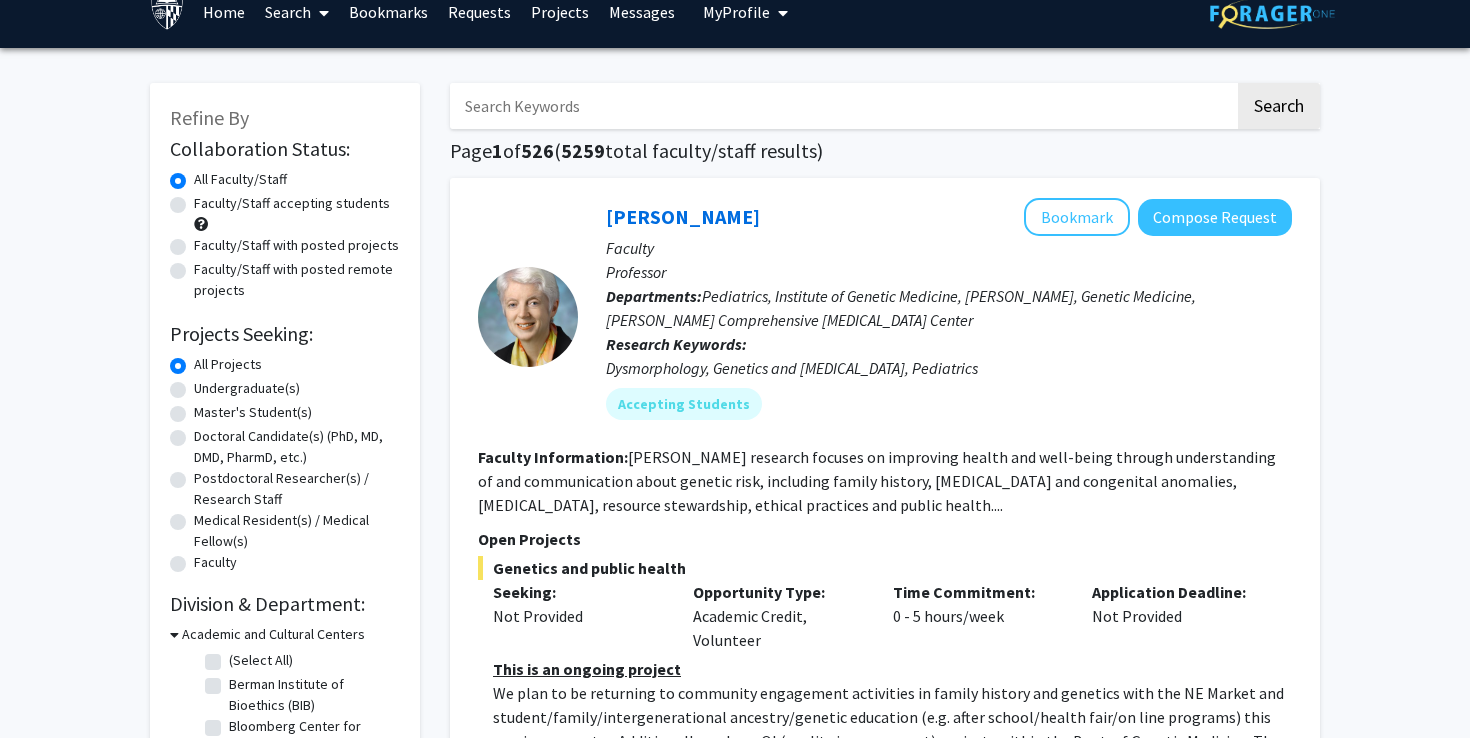 click on "Undergraduate(s)" 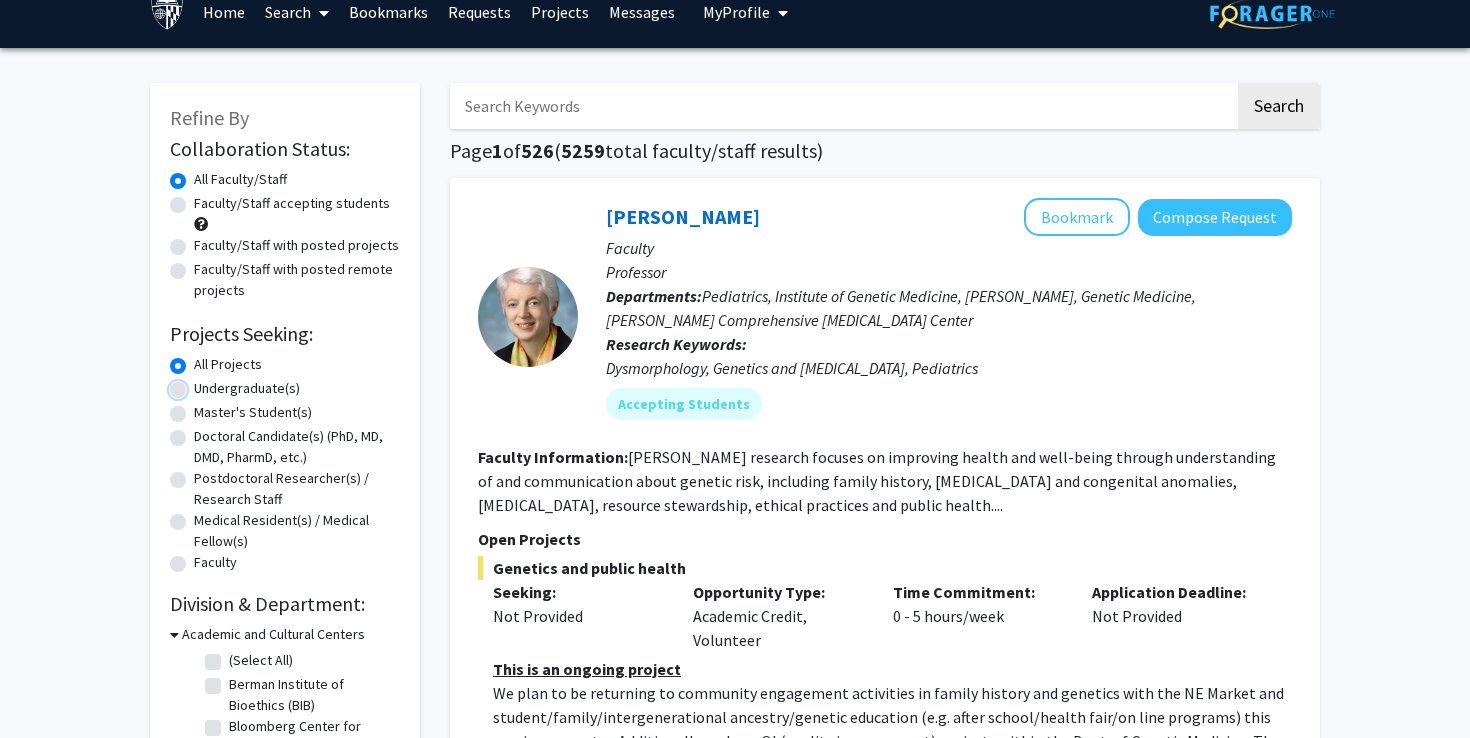 click on "Undergraduate(s)" at bounding box center [200, 384] 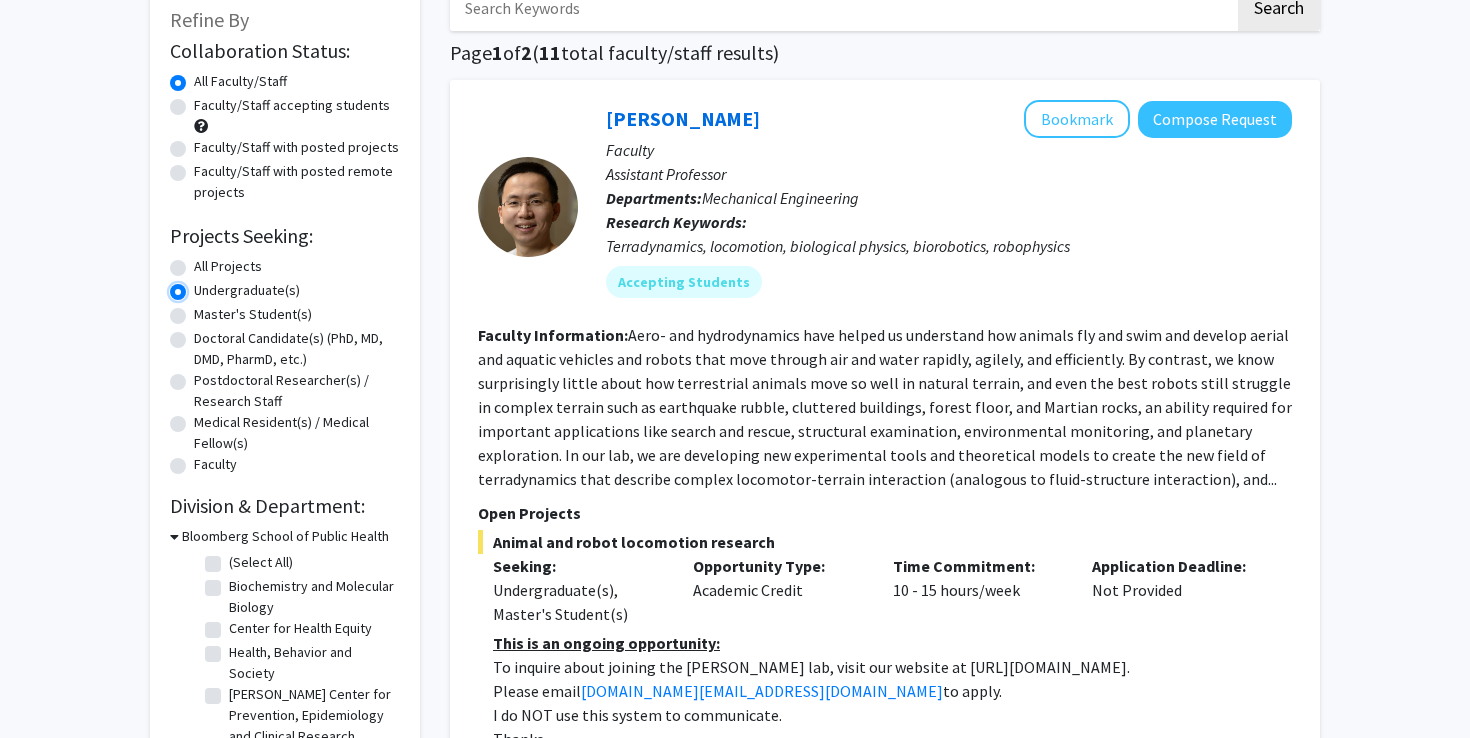 scroll, scrollTop: 123, scrollLeft: 0, axis: vertical 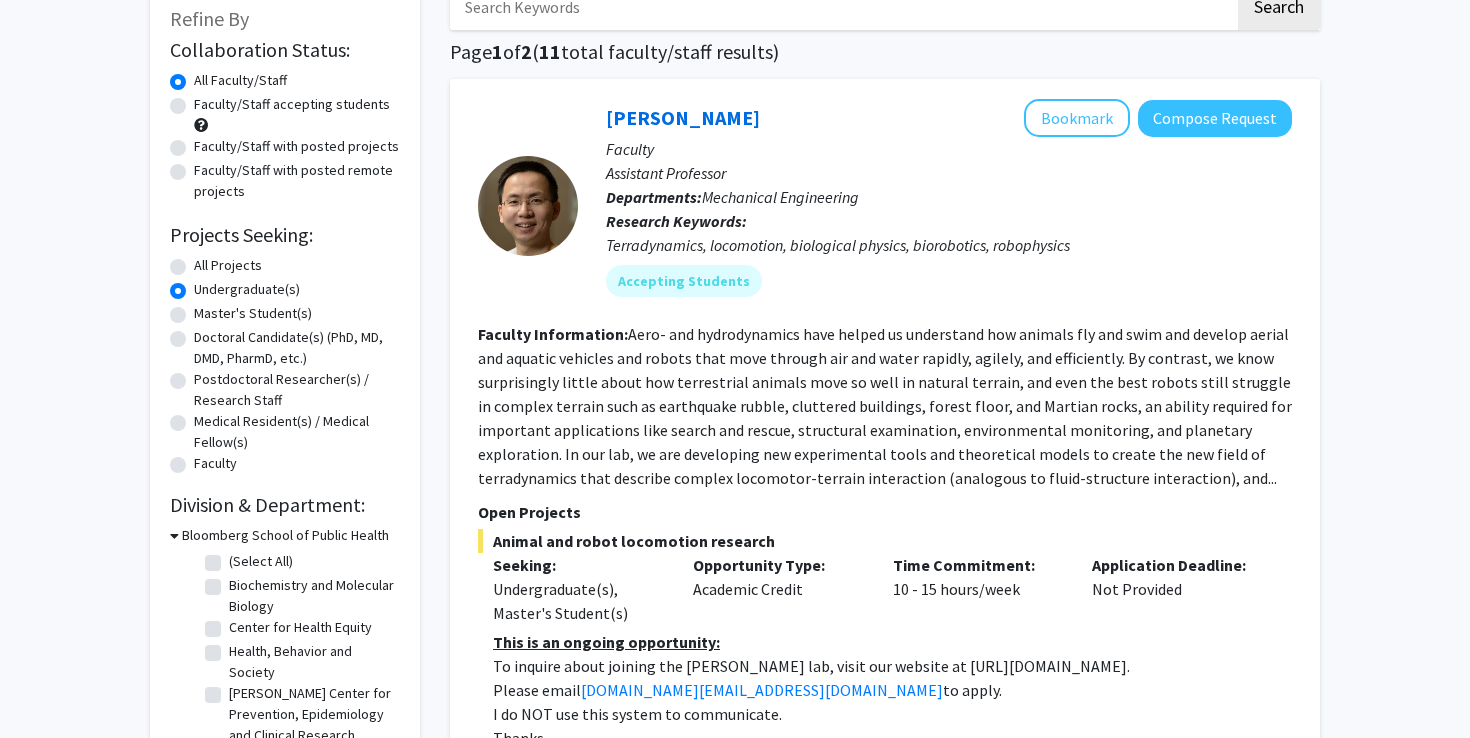 click on "[PERSON_NAME]   Bookmark
Compose Request  Faculty Assistant Professor Departments:  Mechanical Engineering Research Keywords:  Terradynamics, locomotion, biological physics, biorobotics, robophysics Accepting Students Faculty Information:  Open Projects  Animal and robot locomotion research   Seeking: Undergraduate(s), Master's Student(s) Opportunity Type:  Academic Credit  Time Commitment:  10 - 15 hours/week  Application Deadline:  Not Provided  This is an ongoing opportunity: To inquire about joining the [PERSON_NAME] lab, visit our website at [URL][DOMAIN_NAME]. Please email  [DOMAIN_NAME][EMAIL_ADDRESS][DOMAIN_NAME]  to apply. I do NOT use this system to communicate. Thanks." 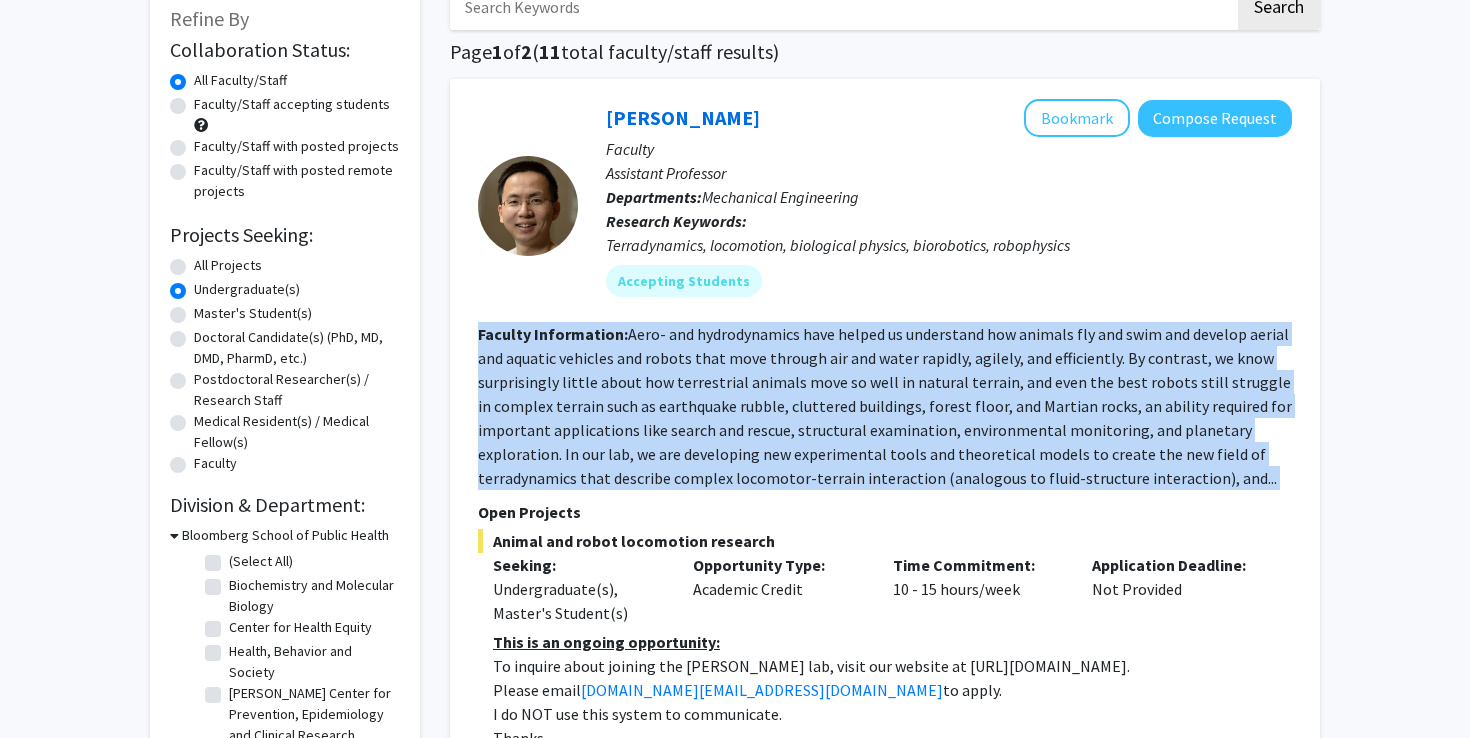 click on "[PERSON_NAME]   Bookmark
Compose Request  Faculty Assistant Professor Departments:  Mechanical Engineering Research Keywords:  Terradynamics, locomotion, biological physics, biorobotics, robophysics Accepting Students Faculty Information:  Open Projects  Animal and robot locomotion research   Seeking: Undergraduate(s), Master's Student(s) Opportunity Type:  Academic Credit  Time Commitment:  10 - 15 hours/week  Application Deadline:  Not Provided  This is an ongoing opportunity: To inquire about joining the [PERSON_NAME] lab, visit our website at [URL][DOMAIN_NAME]. Please email  [DOMAIN_NAME][EMAIL_ADDRESS][DOMAIN_NAME]  to apply. I do NOT use this system to communicate. Thanks." 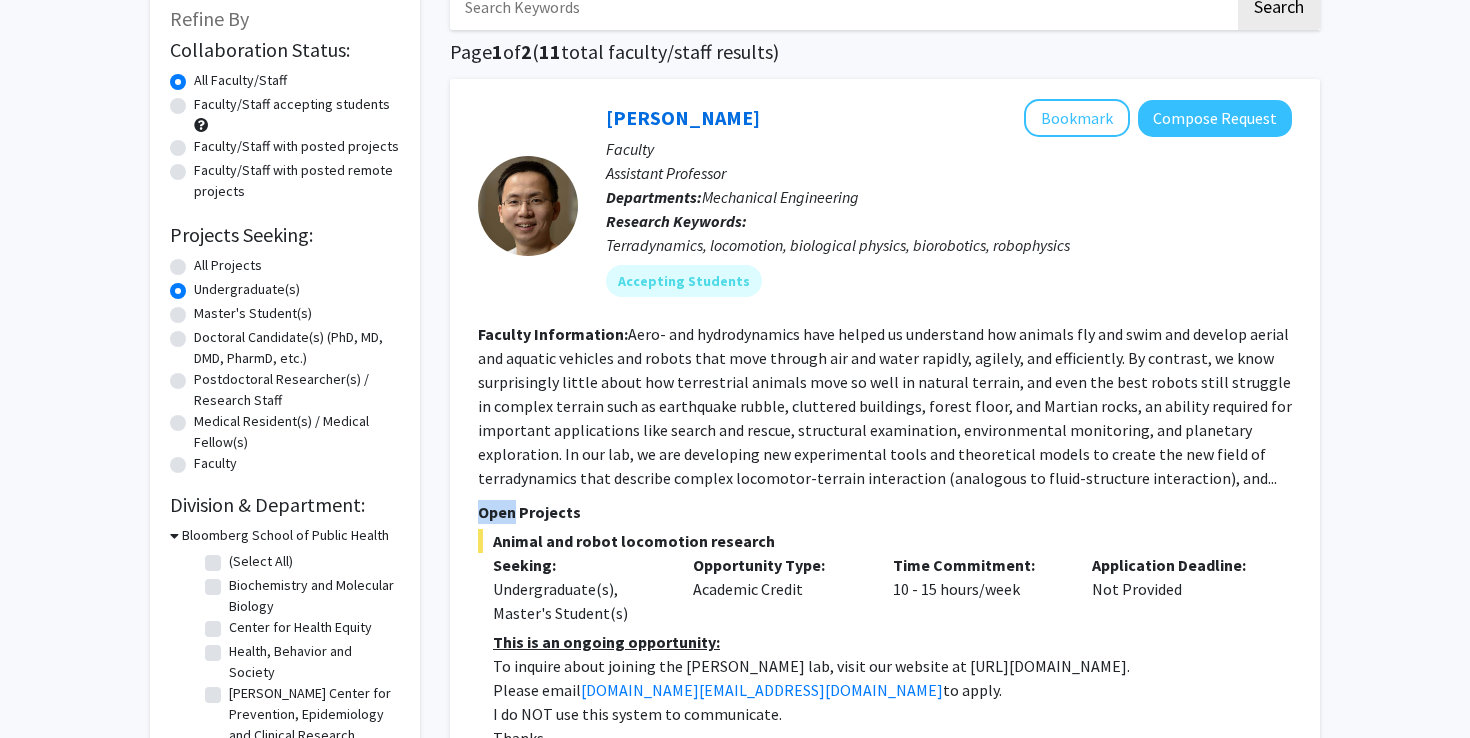 click on "[PERSON_NAME]   Bookmark
Compose Request  Faculty Assistant Professor Departments:  Mechanical Engineering Research Keywords:  Terradynamics, locomotion, biological physics, biorobotics, robophysics Accepting Students Faculty Information:  Open Projects  Animal and robot locomotion research   Seeking: Undergraduate(s), Master's Student(s) Opportunity Type:  Academic Credit  Time Commitment:  10 - 15 hours/week  Application Deadline:  Not Provided  This is an ongoing opportunity: To inquire about joining the [PERSON_NAME] lab, visit our website at [URL][DOMAIN_NAME]. Please email  [DOMAIN_NAME][EMAIL_ADDRESS][DOMAIN_NAME]  to apply. I do NOT use this system to communicate. Thanks." 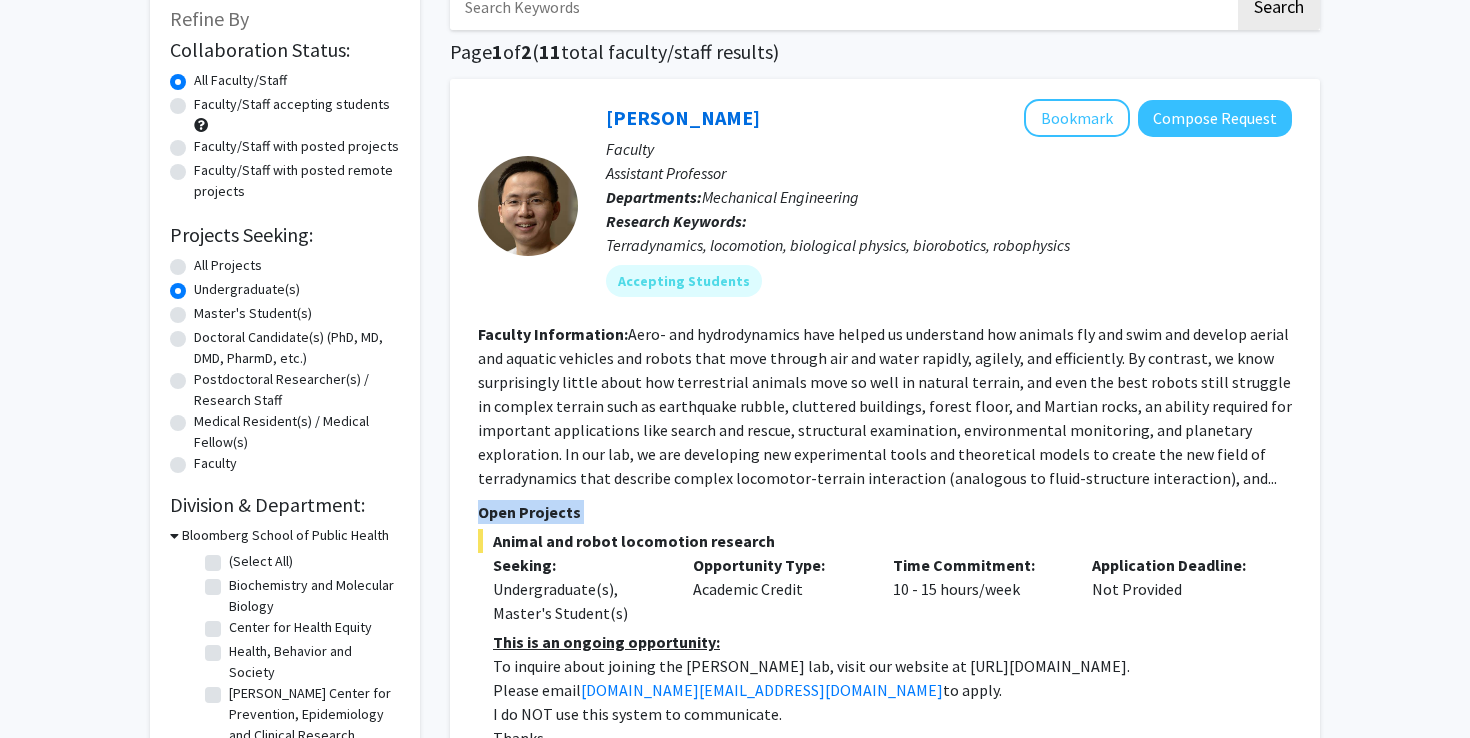 click on "[PERSON_NAME]   Bookmark
Compose Request  Faculty Assistant Professor Departments:  Mechanical Engineering Research Keywords:  Terradynamics, locomotion, biological physics, biorobotics, robophysics Accepting Students Faculty Information:  Open Projects  Animal and robot locomotion research   Seeking: Undergraduate(s), Master's Student(s) Opportunity Type:  Academic Credit  Time Commitment:  10 - 15 hours/week  Application Deadline:  Not Provided  This is an ongoing opportunity: To inquire about joining the [PERSON_NAME] lab, visit our website at [URL][DOMAIN_NAME]. Please email  [DOMAIN_NAME][EMAIL_ADDRESS][DOMAIN_NAME]  to apply. I do NOT use this system to communicate. Thanks." 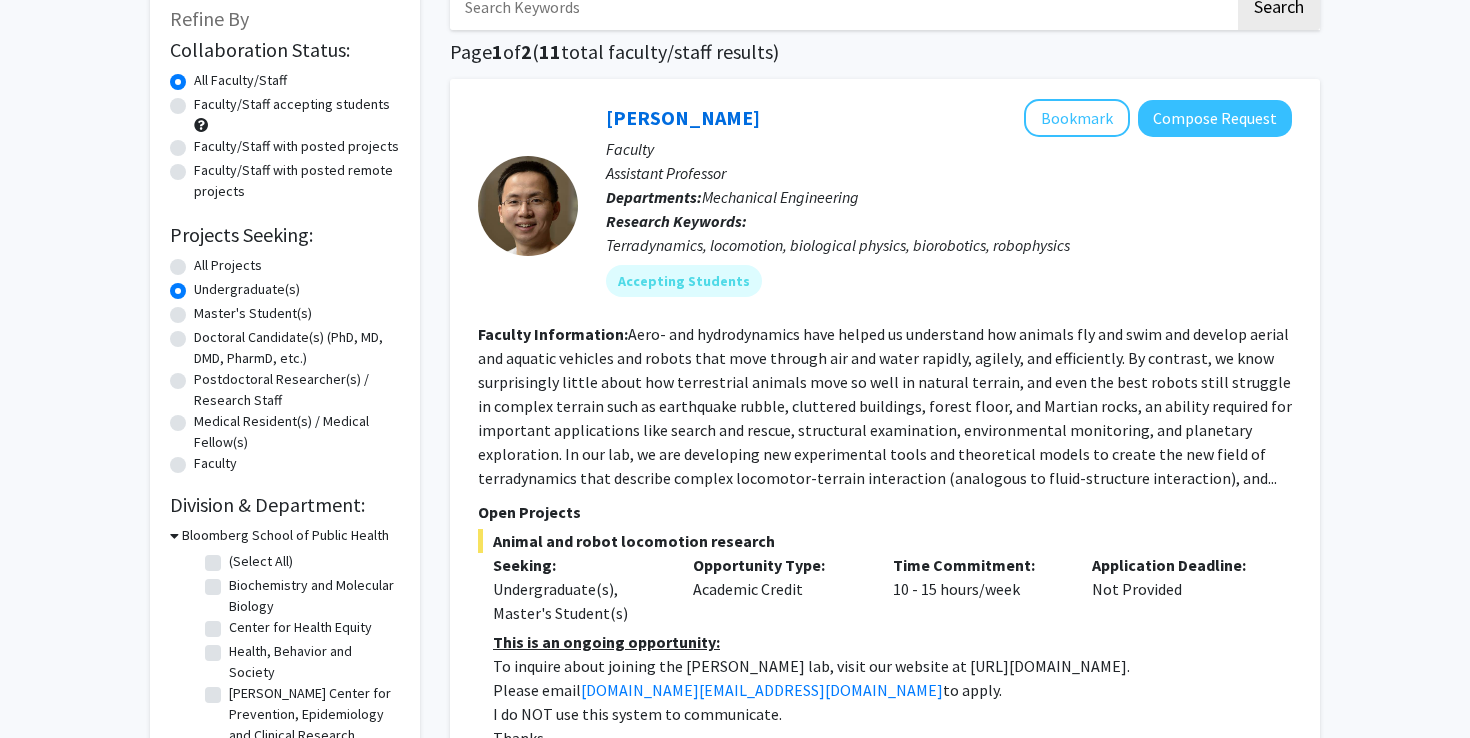 click on "[PERSON_NAME]   Bookmark
Compose Request  Faculty Assistant Professor Departments:  Mechanical Engineering Research Keywords:  Terradynamics, locomotion, biological physics, biorobotics, robophysics Accepting Students Faculty Information:  Open Projects  Animal and robot locomotion research   Seeking: Undergraduate(s), Master's Student(s) Opportunity Type:  Academic Credit  Time Commitment:  10 - 15 hours/week  Application Deadline:  Not Provided  This is an ongoing opportunity: To inquire about joining the [PERSON_NAME] lab, visit our website at [URL][DOMAIN_NAME]. Please email  [DOMAIN_NAME][EMAIL_ADDRESS][DOMAIN_NAME]  to apply. I do NOT use this system to communicate. Thanks." 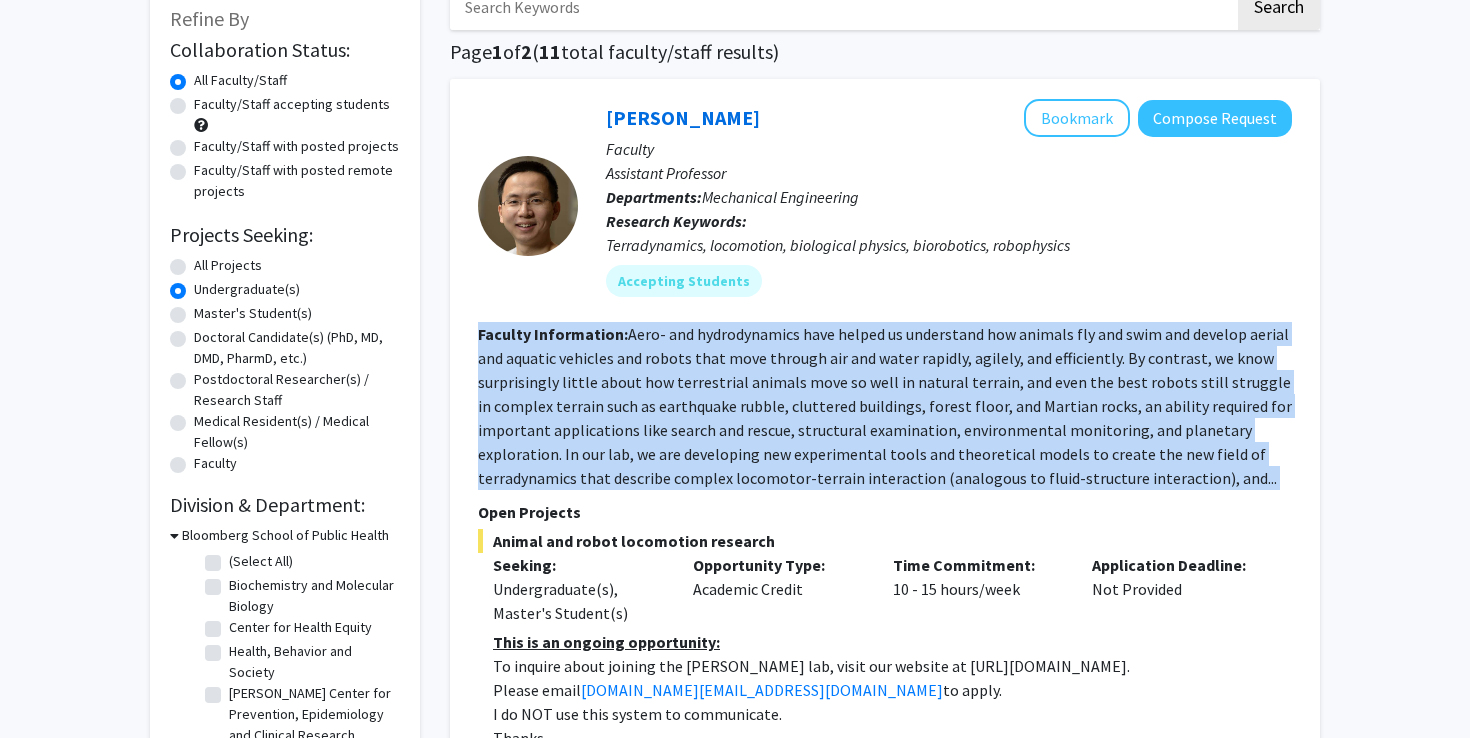 click on "[PERSON_NAME]   Bookmark
Compose Request  Faculty Assistant Professor Departments:  Mechanical Engineering Research Keywords:  Terradynamics, locomotion, biological physics, biorobotics, robophysics Accepting Students Faculty Information:  Open Projects  Animal and robot locomotion research   Seeking: Undergraduate(s), Master's Student(s) Opportunity Type:  Academic Credit  Time Commitment:  10 - 15 hours/week  Application Deadline:  Not Provided  This is an ongoing opportunity: To inquire about joining the [PERSON_NAME] lab, visit our website at [URL][DOMAIN_NAME]. Please email  [DOMAIN_NAME][EMAIL_ADDRESS][DOMAIN_NAME]  to apply. I do NOT use this system to communicate. Thanks." 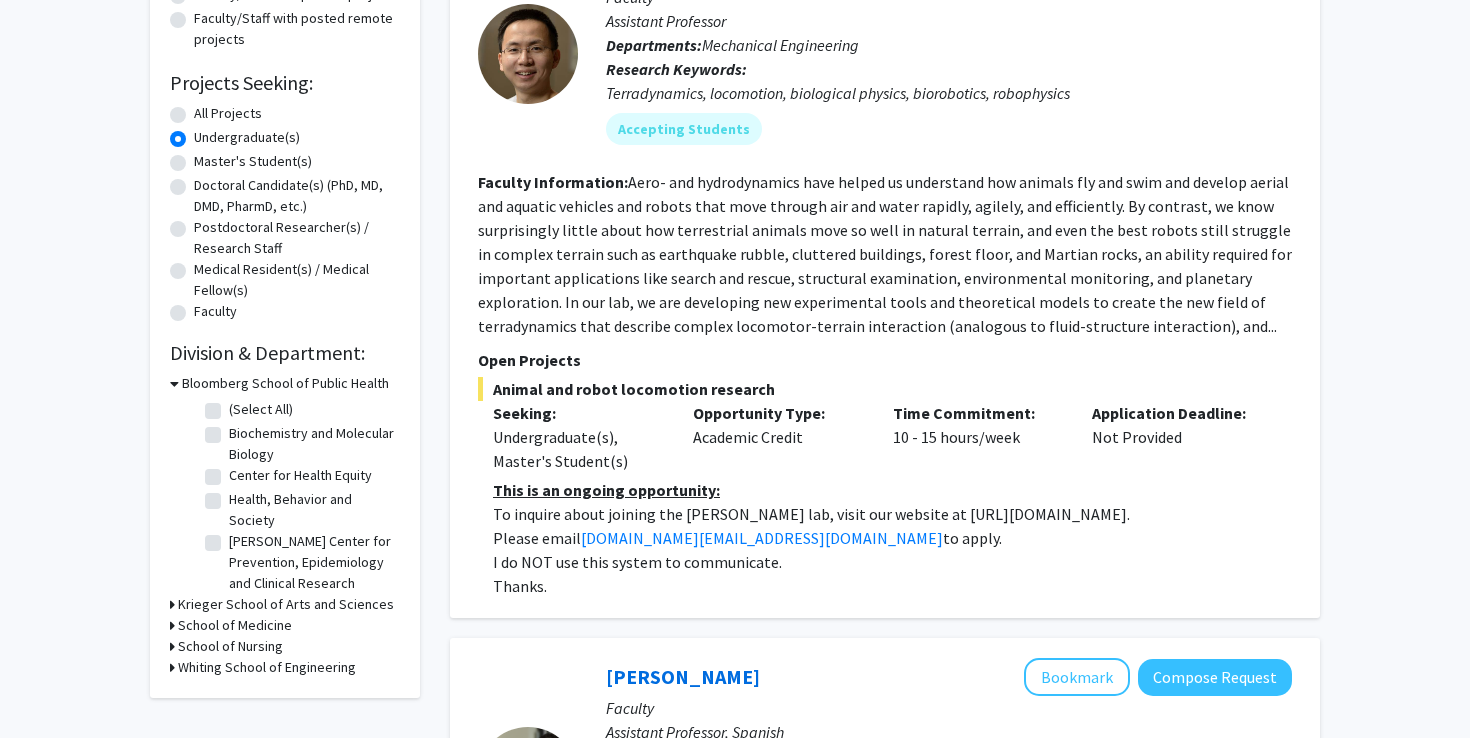 scroll, scrollTop: 274, scrollLeft: 0, axis: vertical 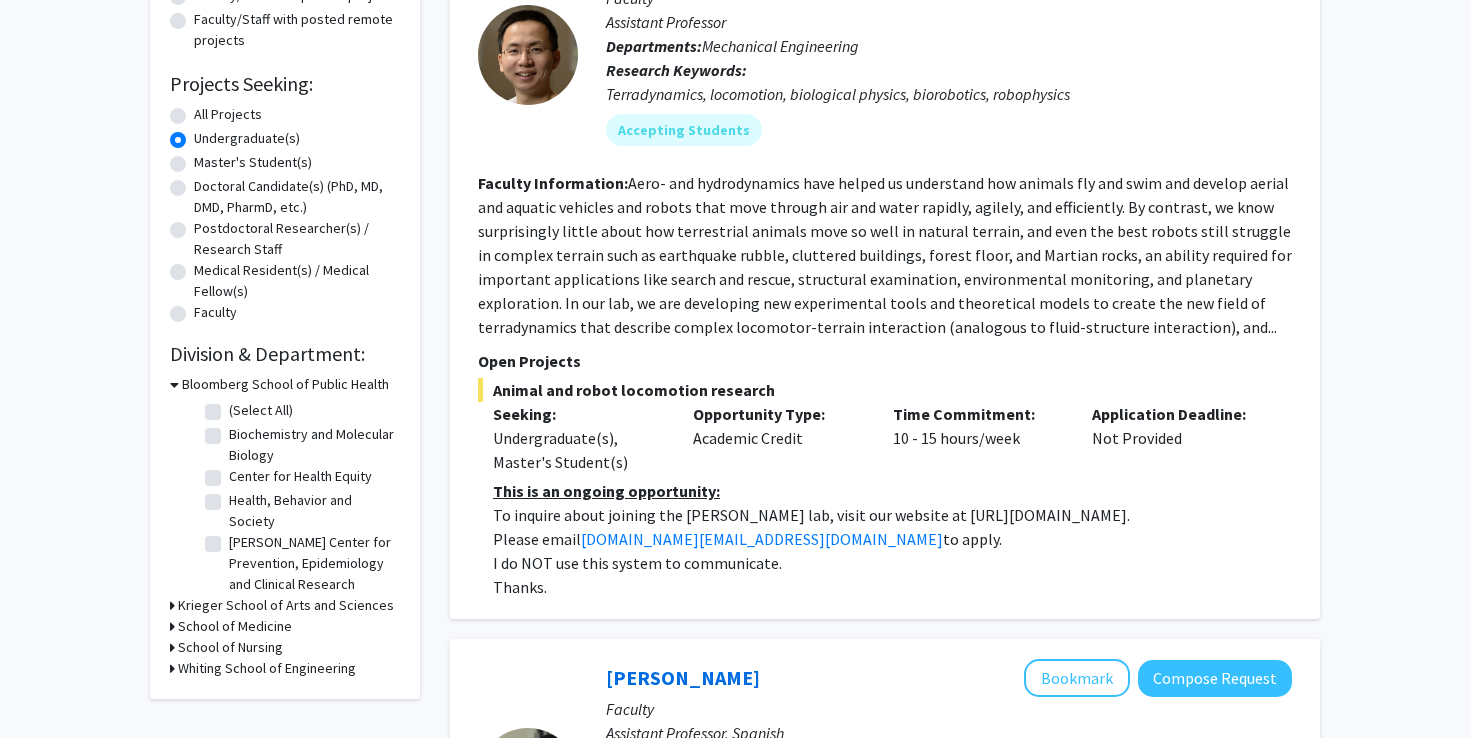 click on "To inquire about joining the [PERSON_NAME] lab, visit our website at [URL][DOMAIN_NAME]." 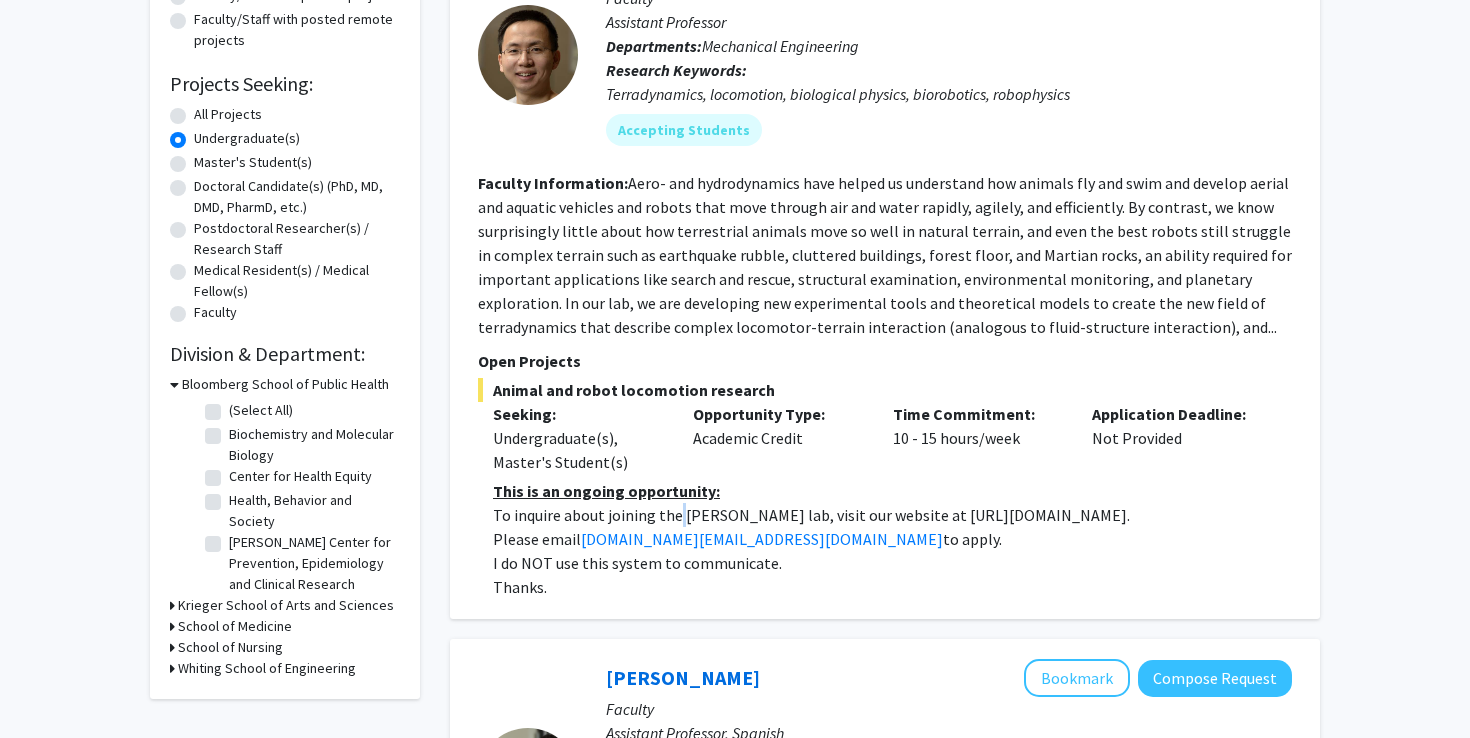 click on "To inquire about joining the [PERSON_NAME] lab, visit our website at [URL][DOMAIN_NAME]." 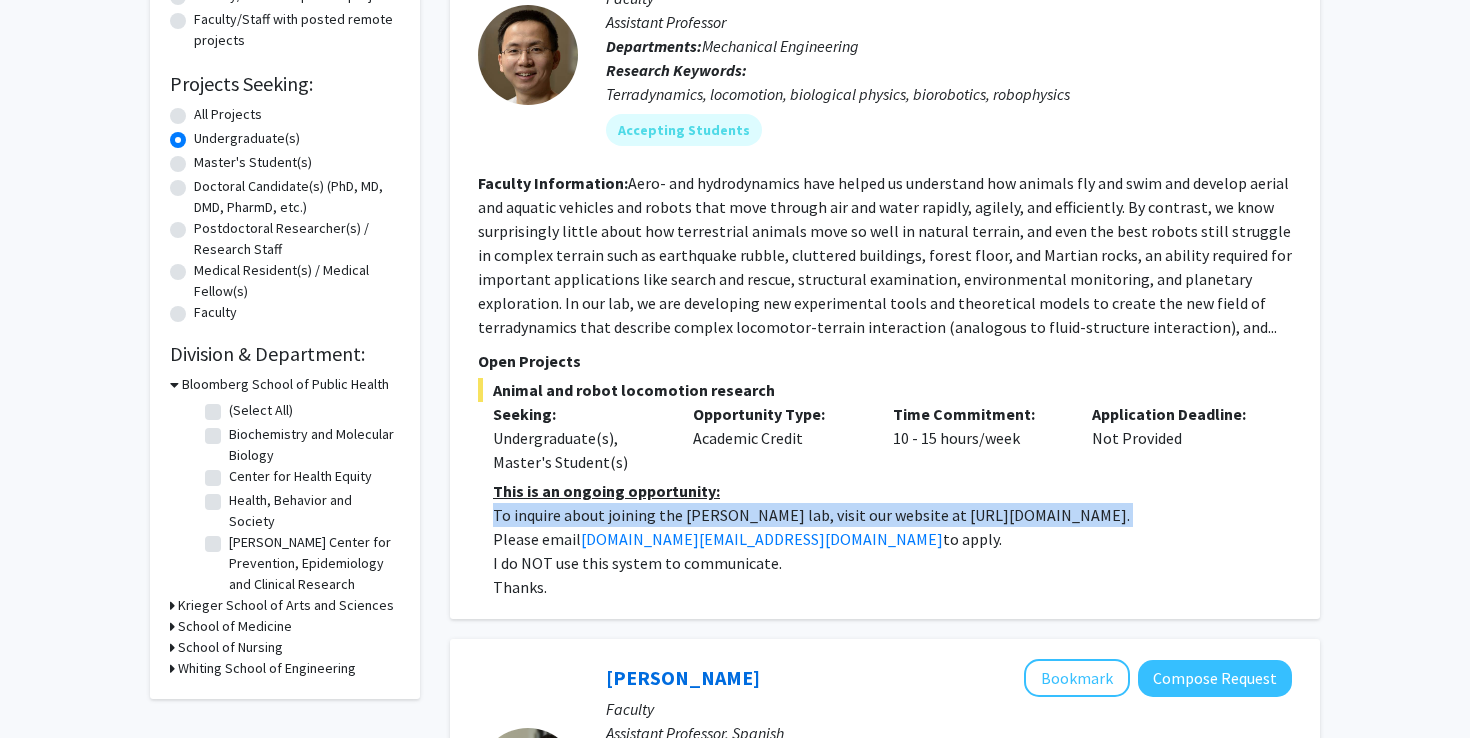 click on "To inquire about joining the [PERSON_NAME] lab, visit our website at [URL][DOMAIN_NAME]." 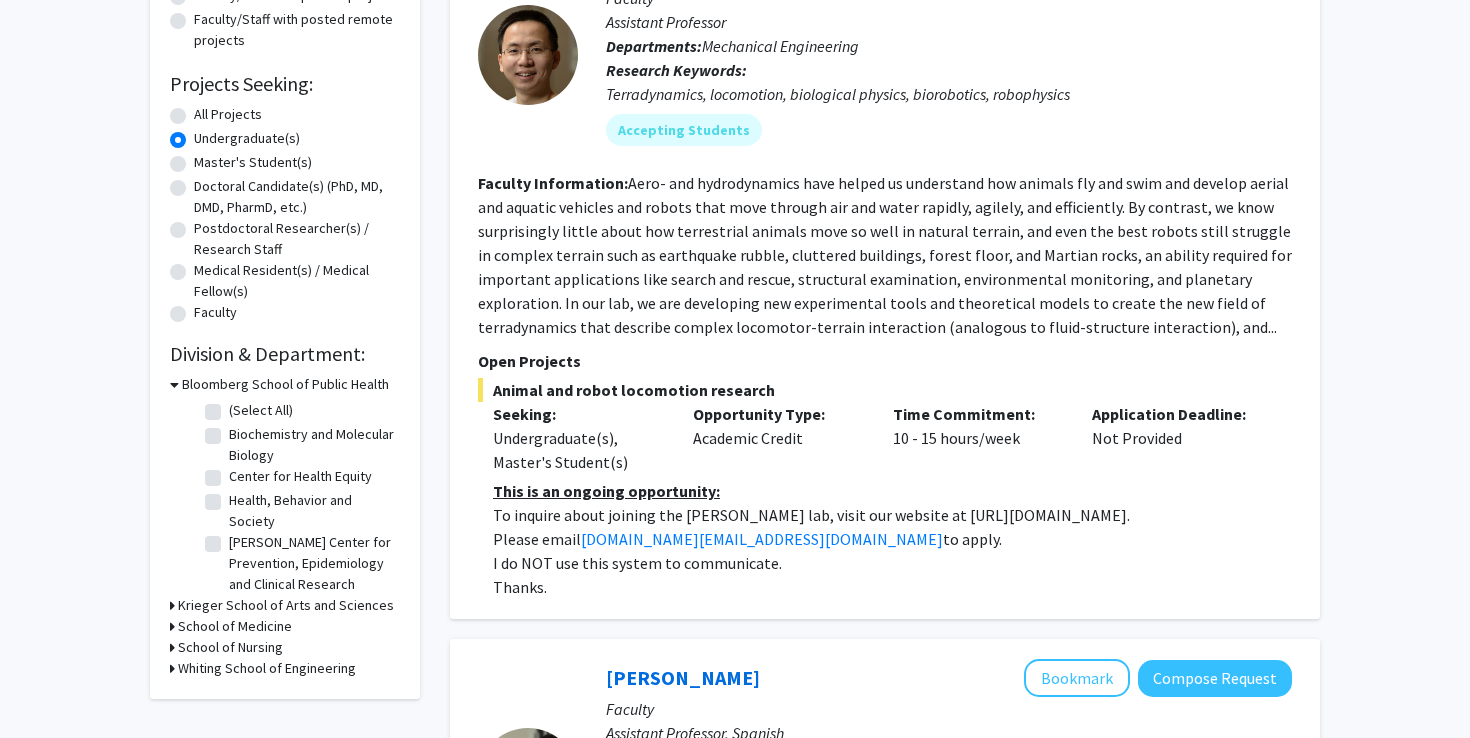 click on "Please email  [DOMAIN_NAME][EMAIL_ADDRESS][DOMAIN_NAME]  to apply." 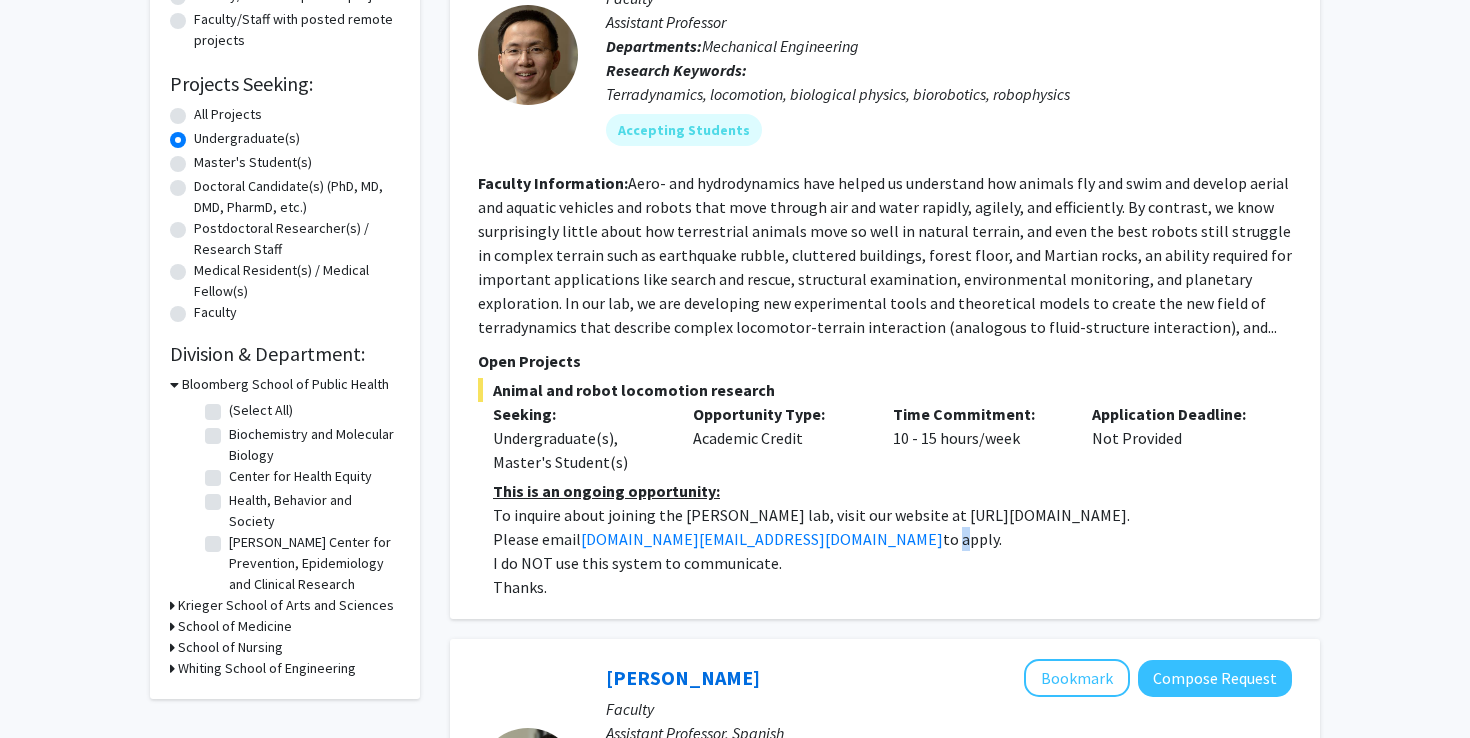 click on "Please email  [DOMAIN_NAME][EMAIL_ADDRESS][DOMAIN_NAME]  to apply." 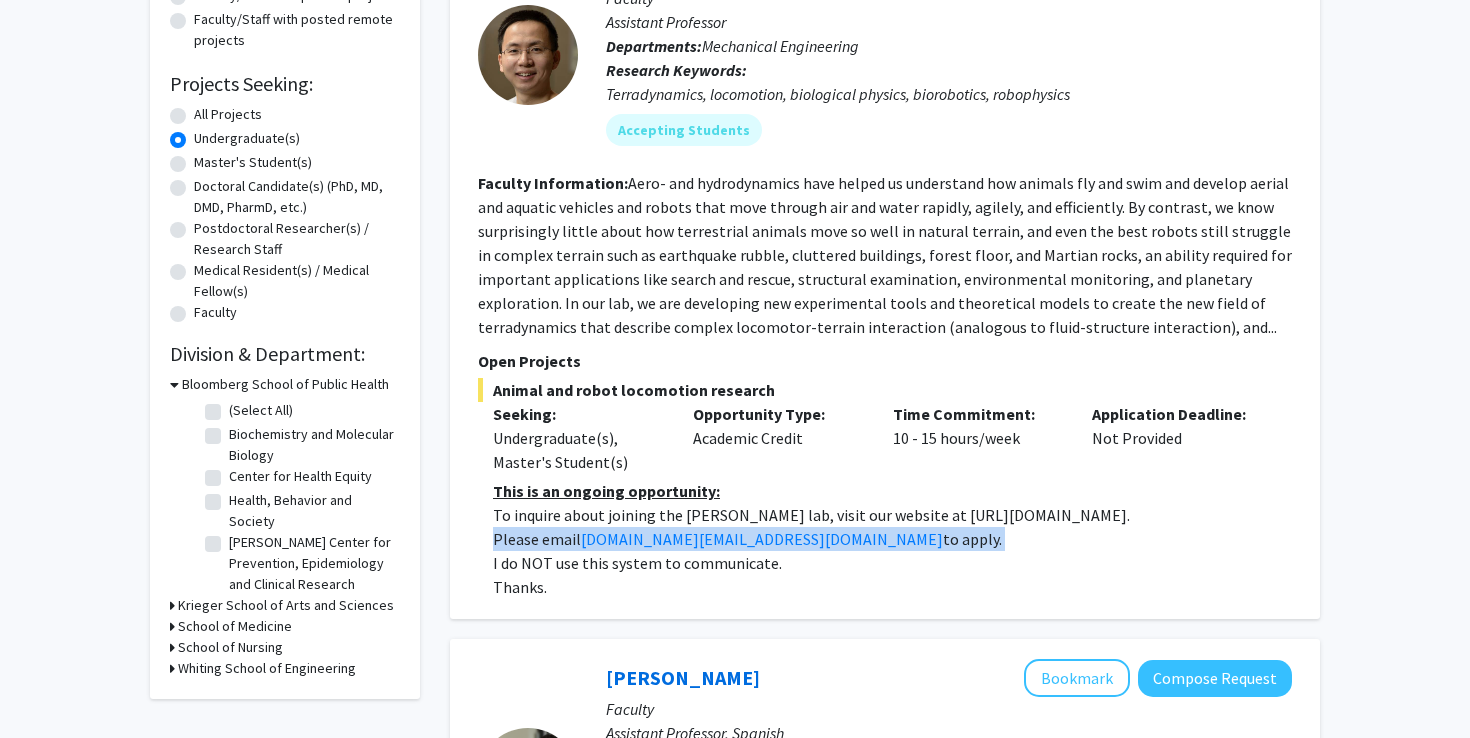 click on "Please email  [DOMAIN_NAME][EMAIL_ADDRESS][DOMAIN_NAME]  to apply." 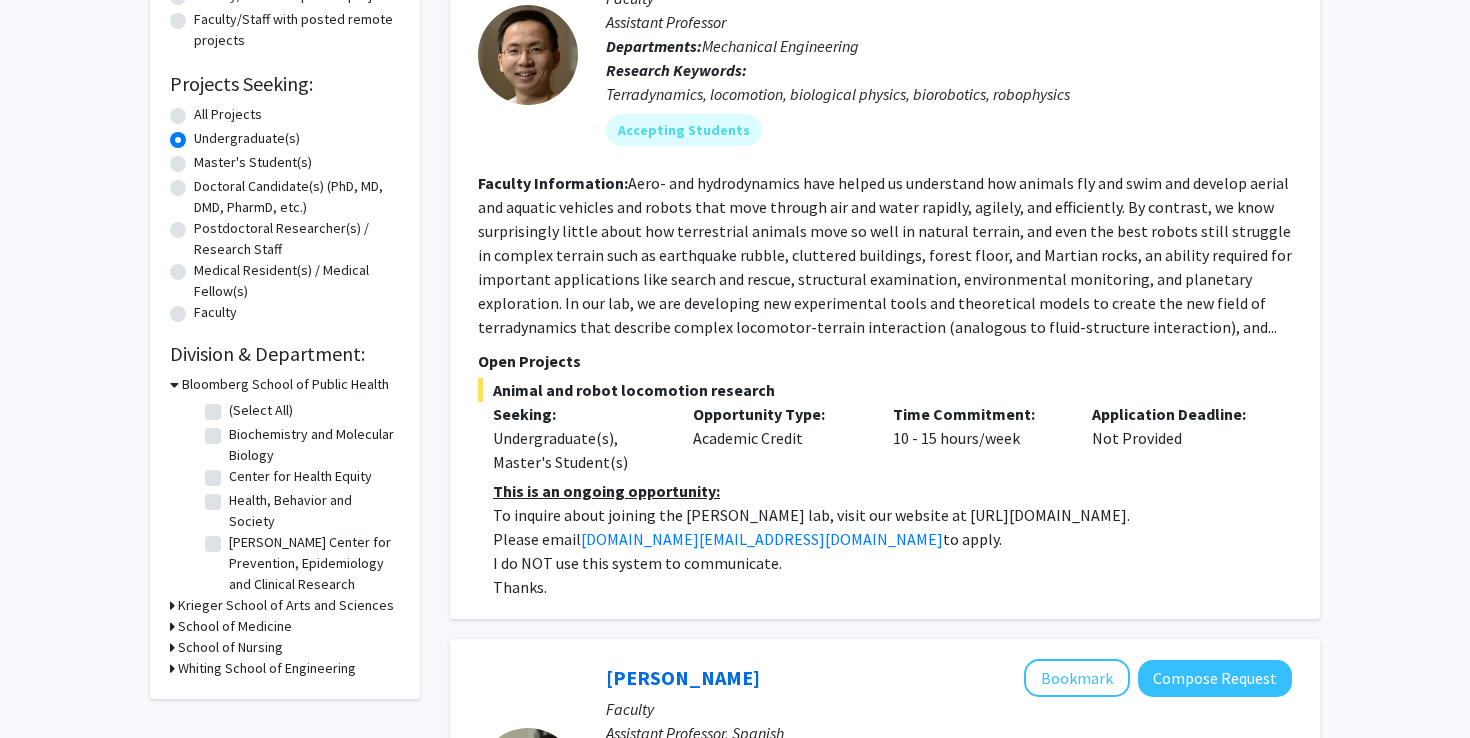 click on "I do NOT use this system to communicate." 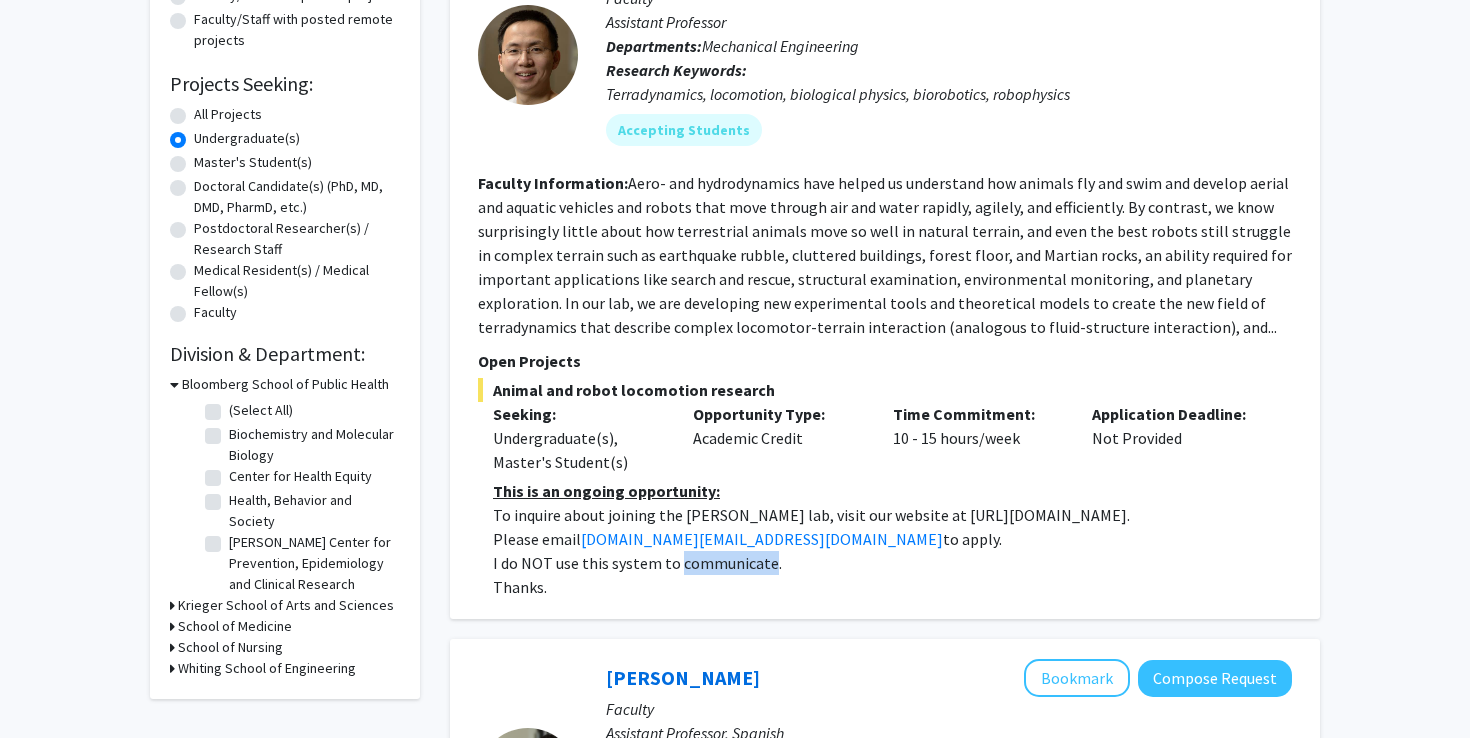 click on "I do NOT use this system to communicate." 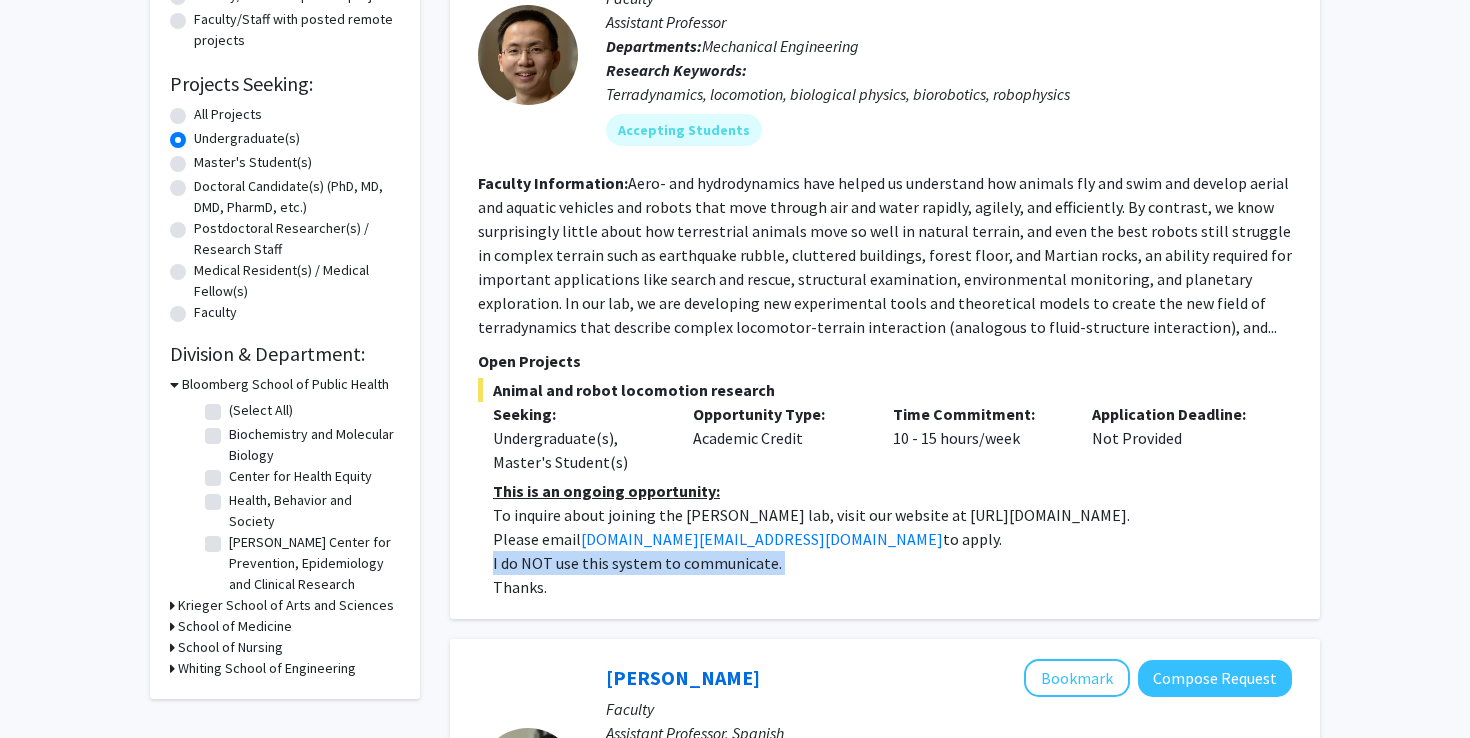 click on "I do NOT use this system to communicate." 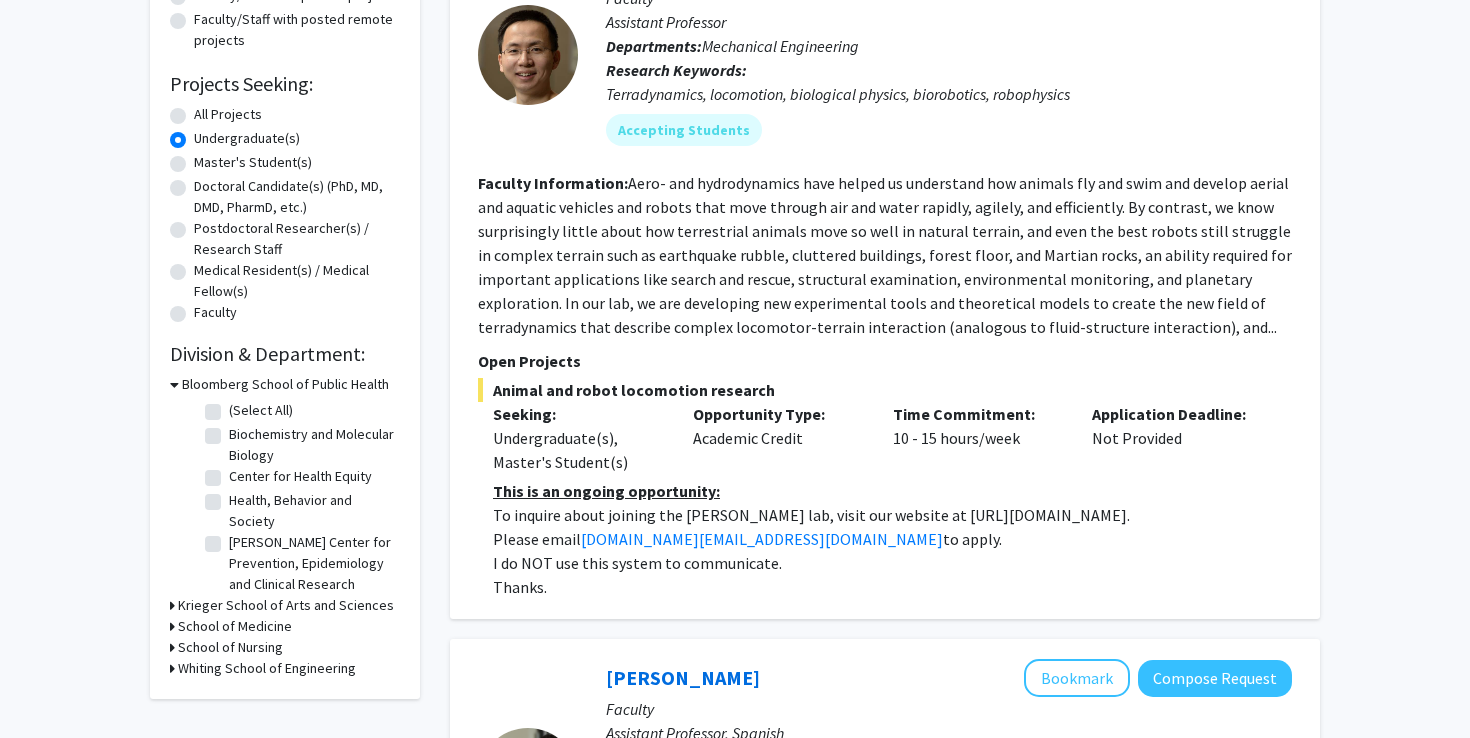 click on "Thanks." 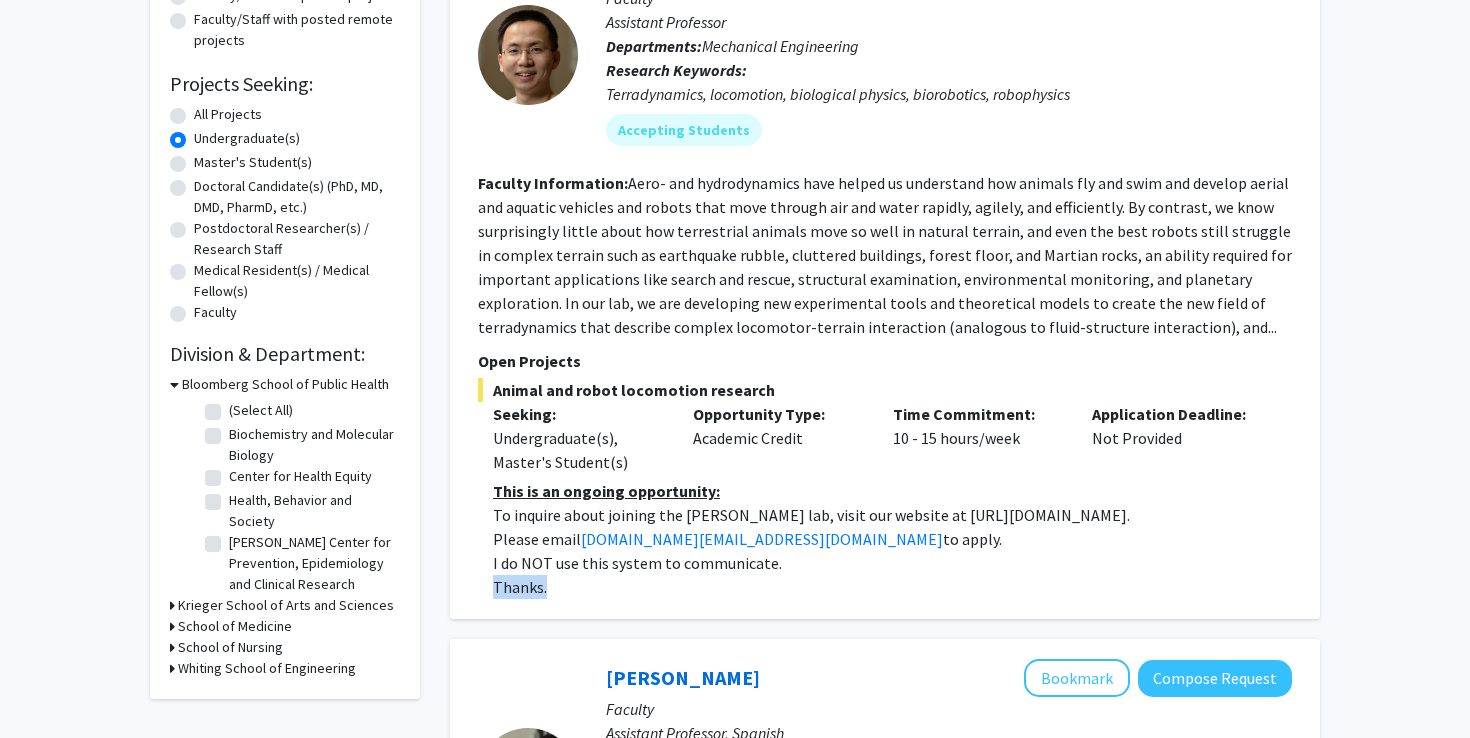 click on "Thanks." 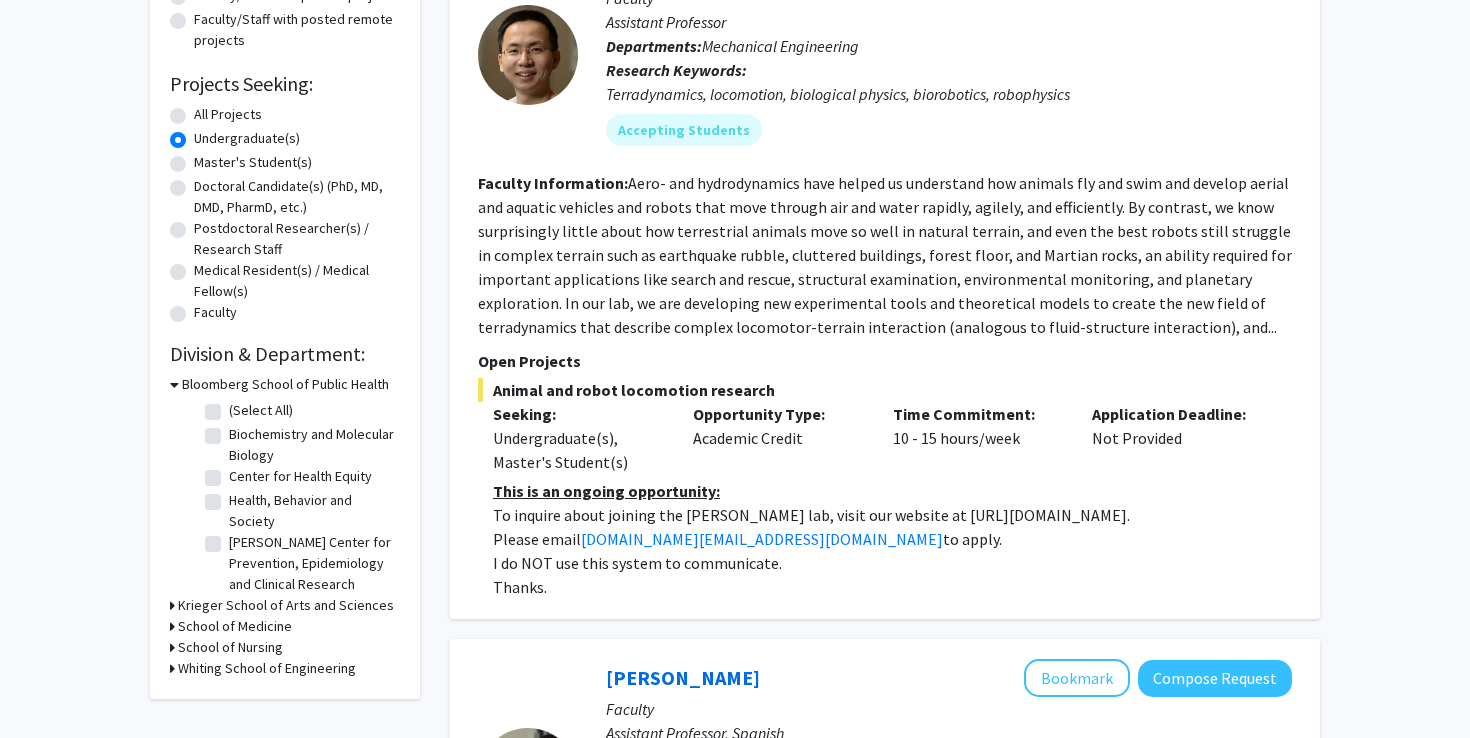 click on "Thanks." 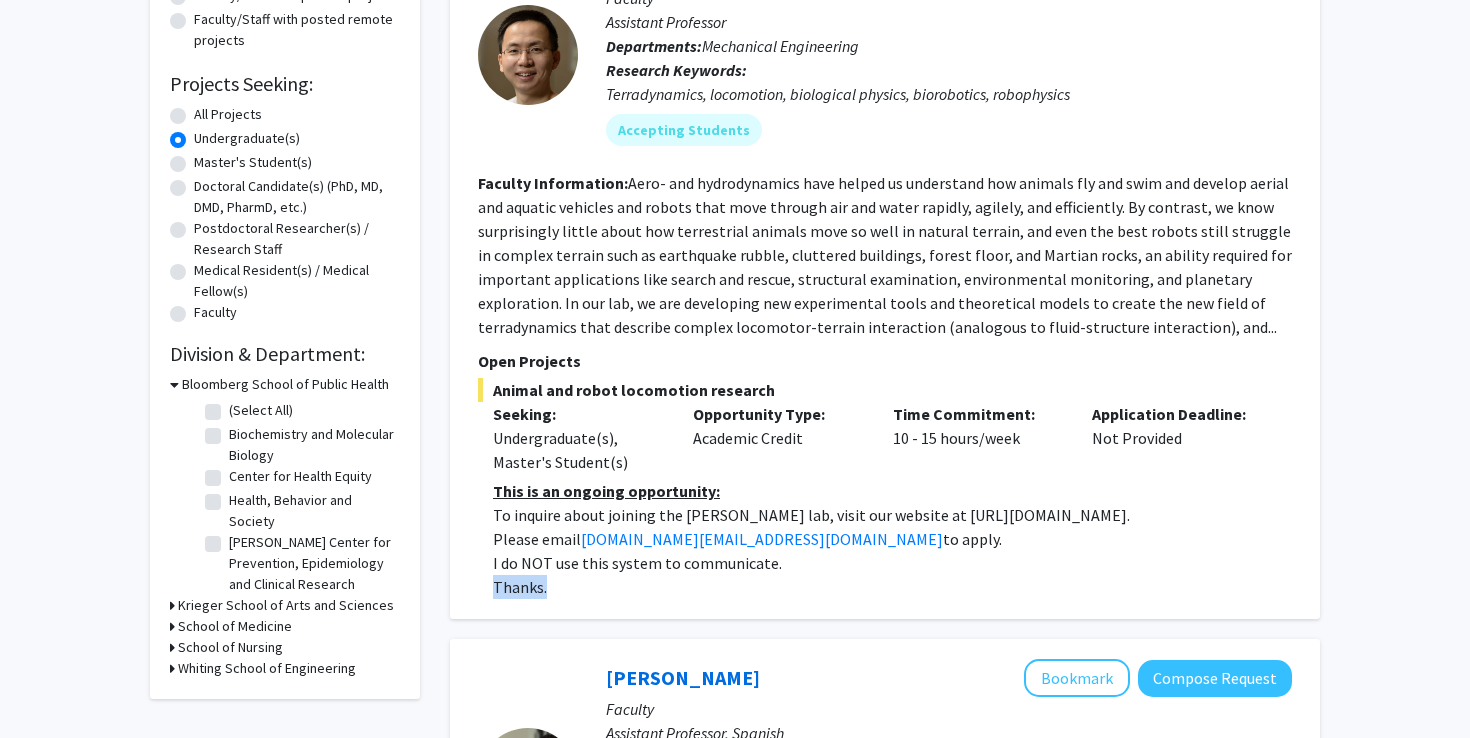 click on "Thanks." 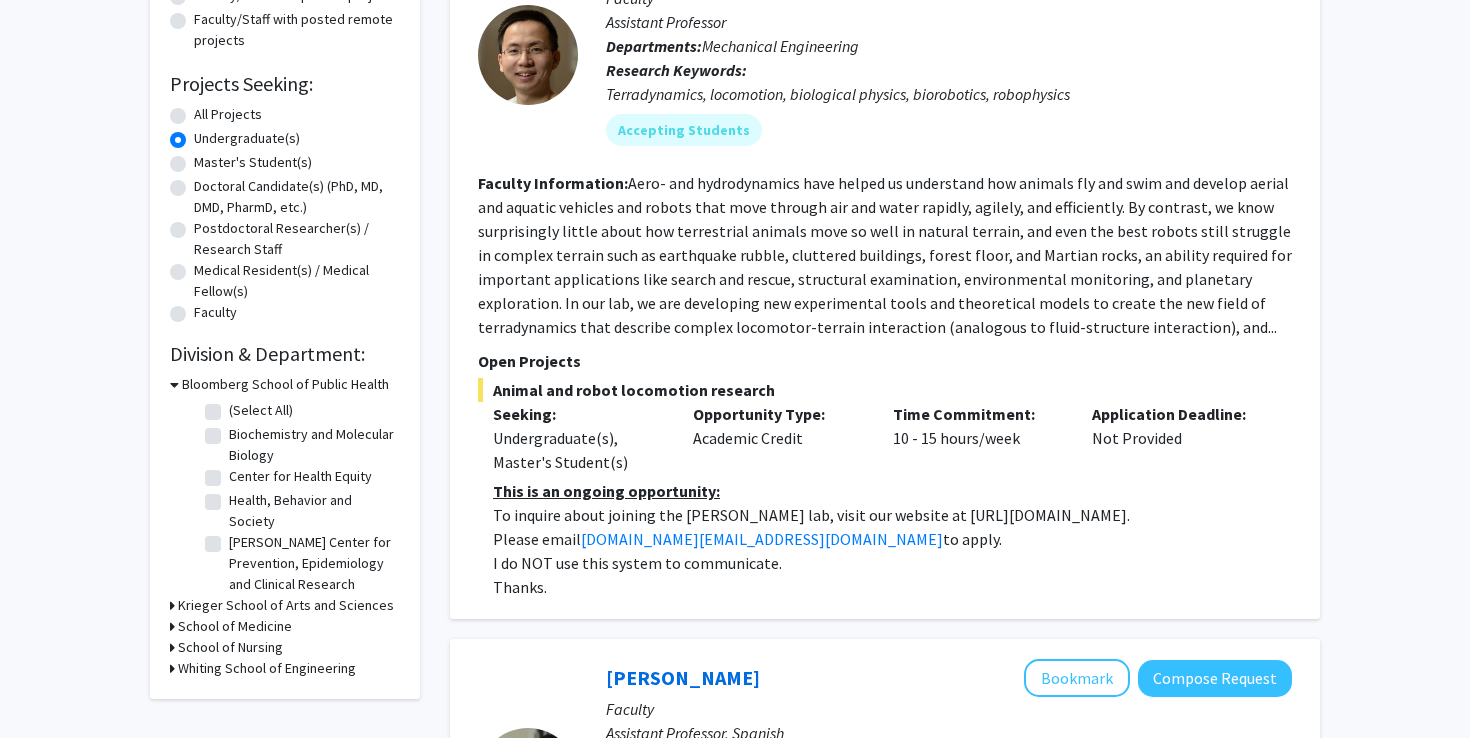 click on "I do NOT use this system to communicate." 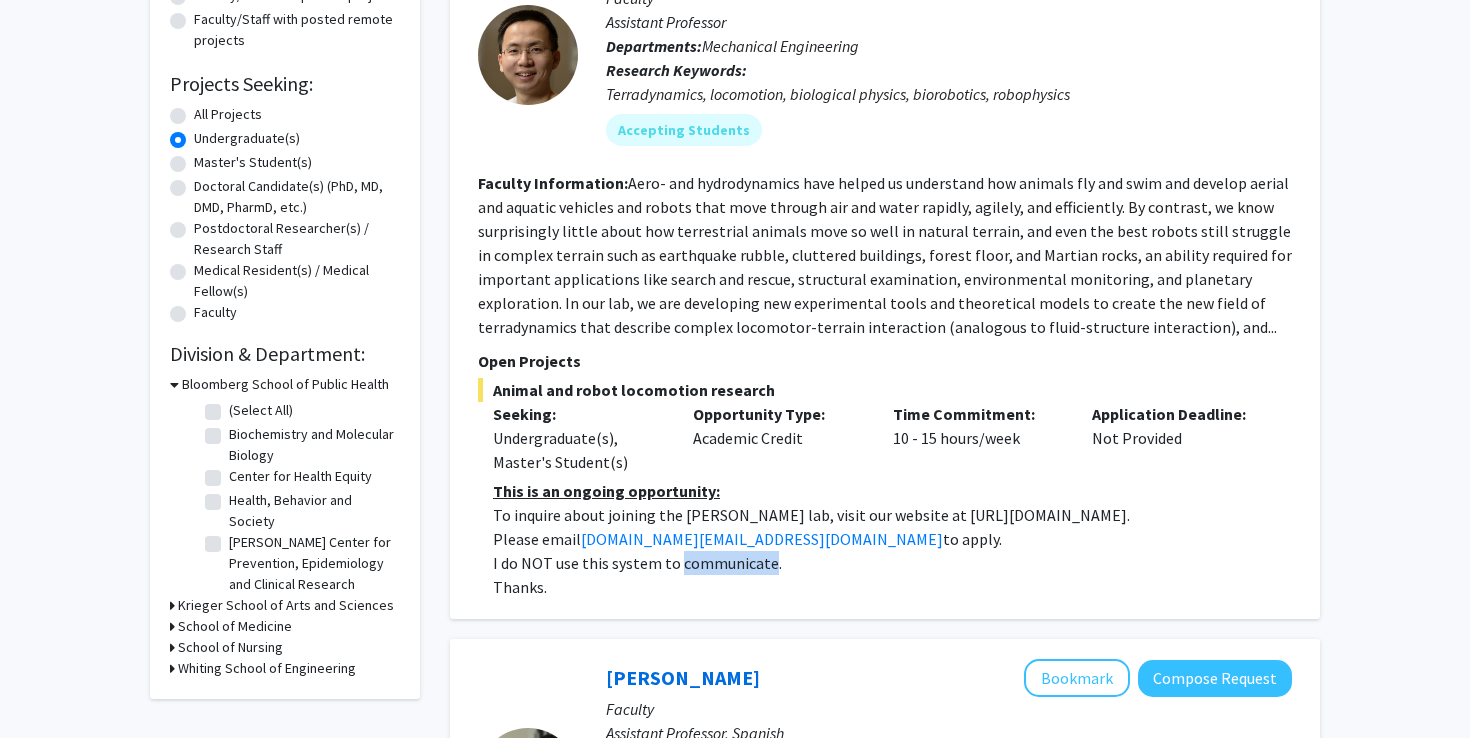 click on "I do NOT use this system to communicate." 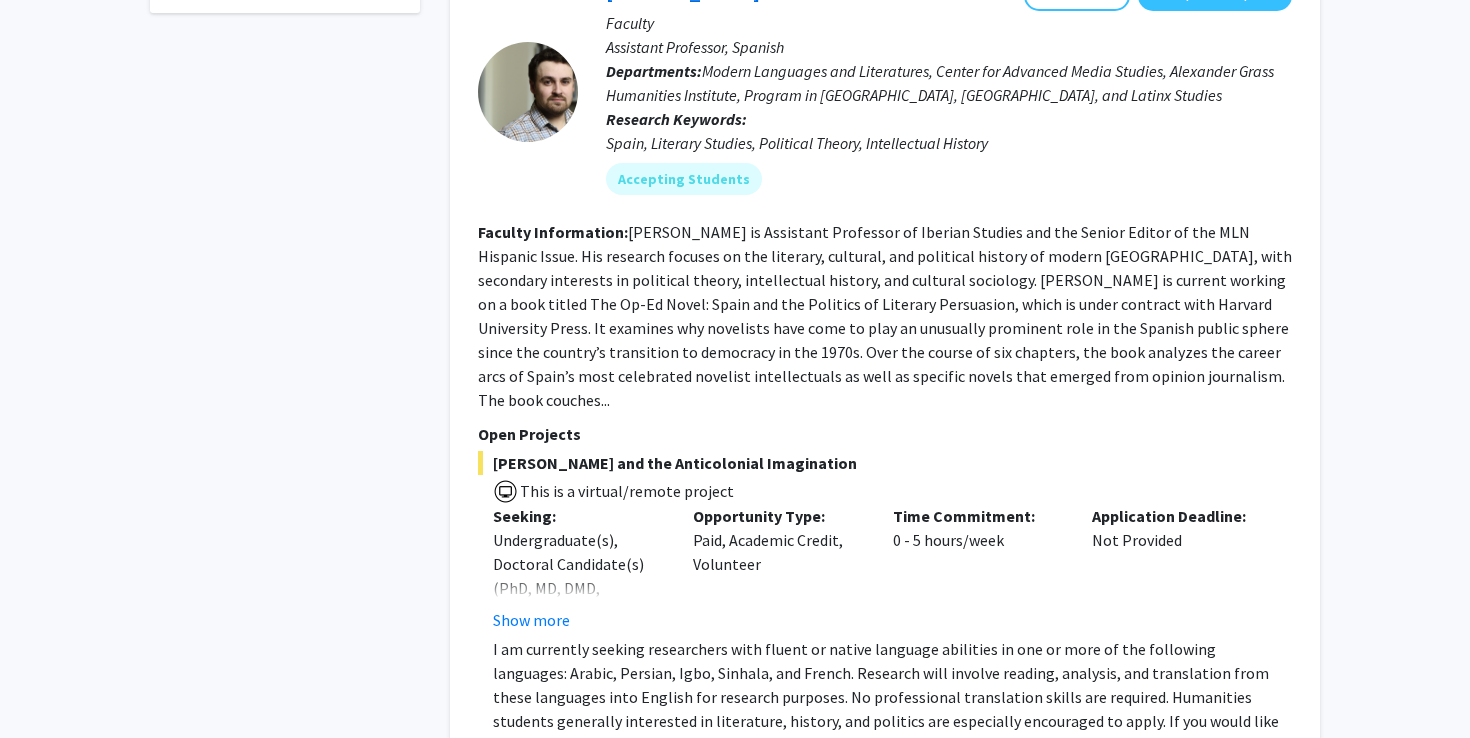 scroll, scrollTop: 963, scrollLeft: 0, axis: vertical 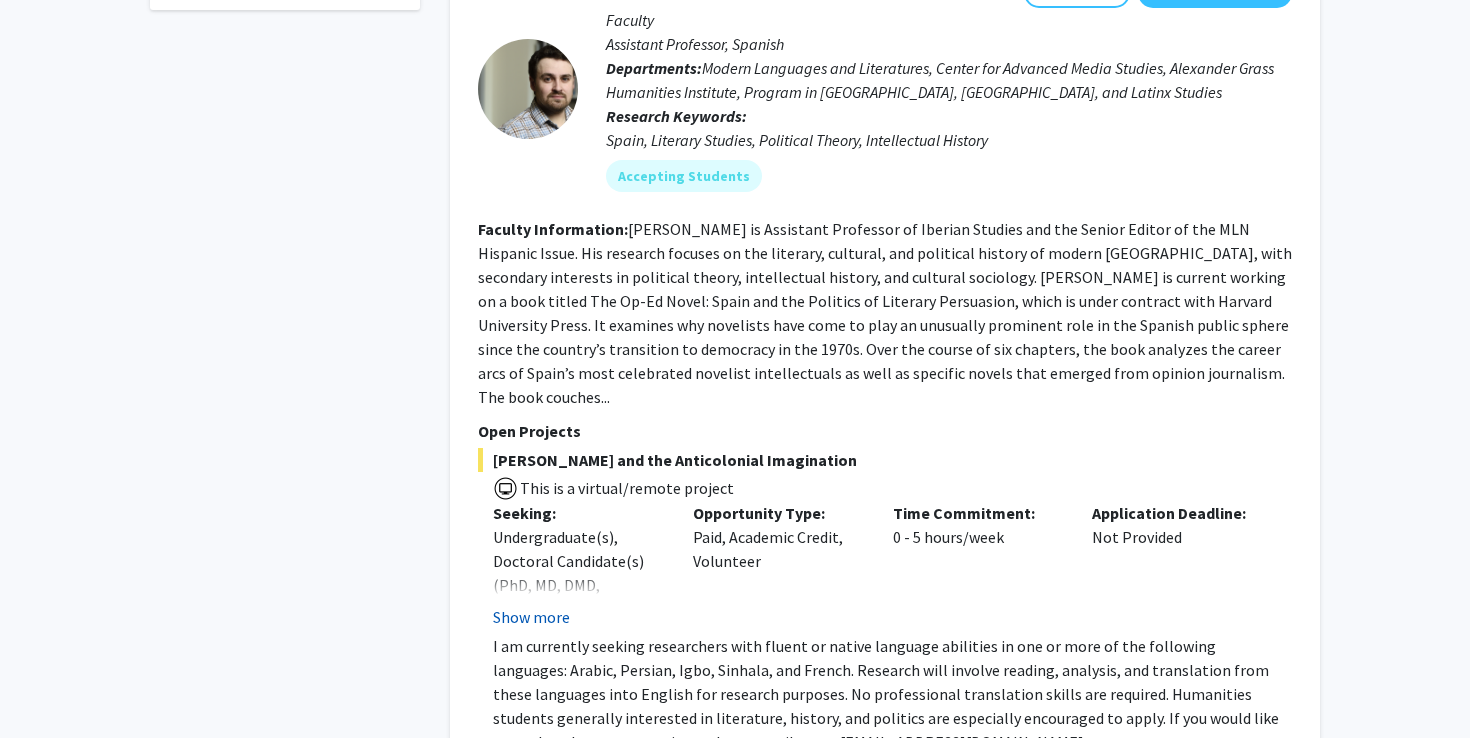 click on "Show more" 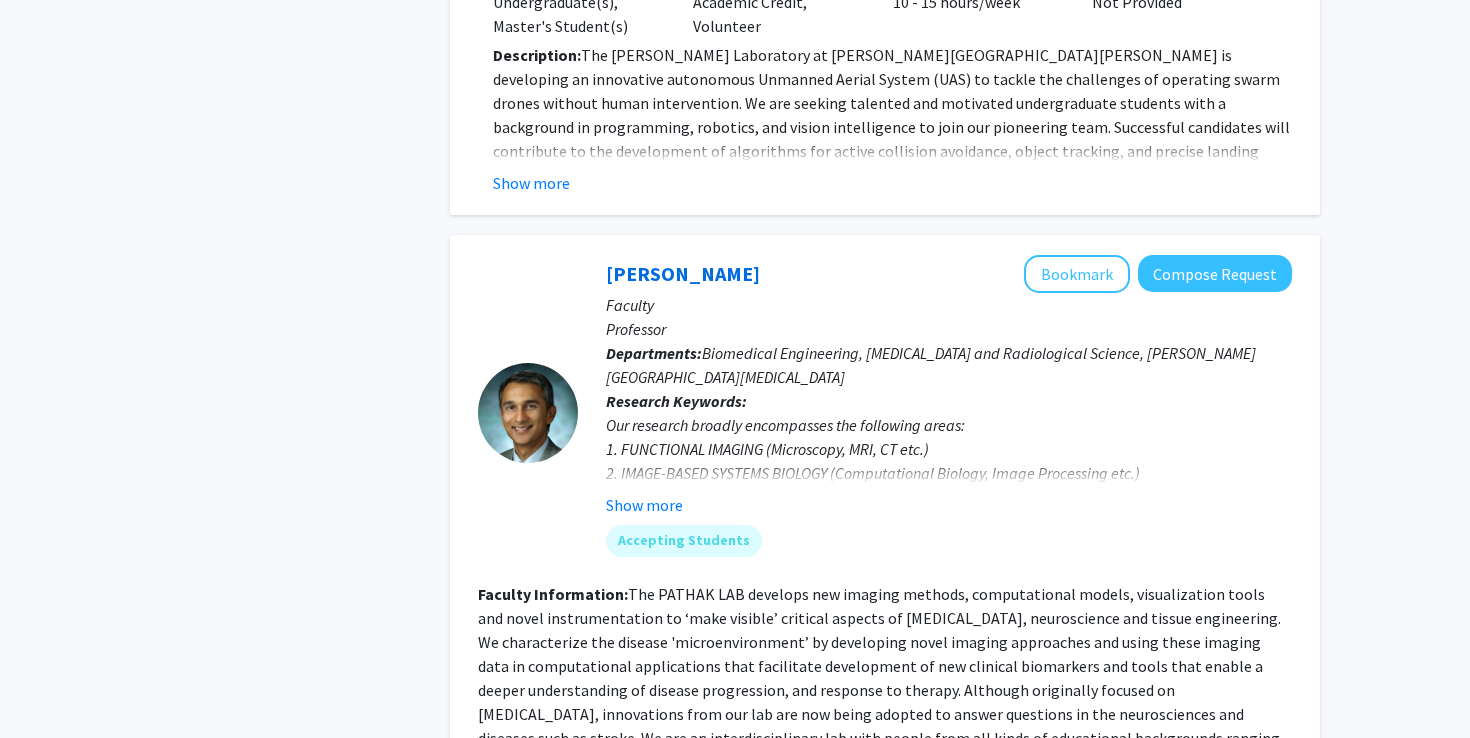 scroll, scrollTop: 3507, scrollLeft: 0, axis: vertical 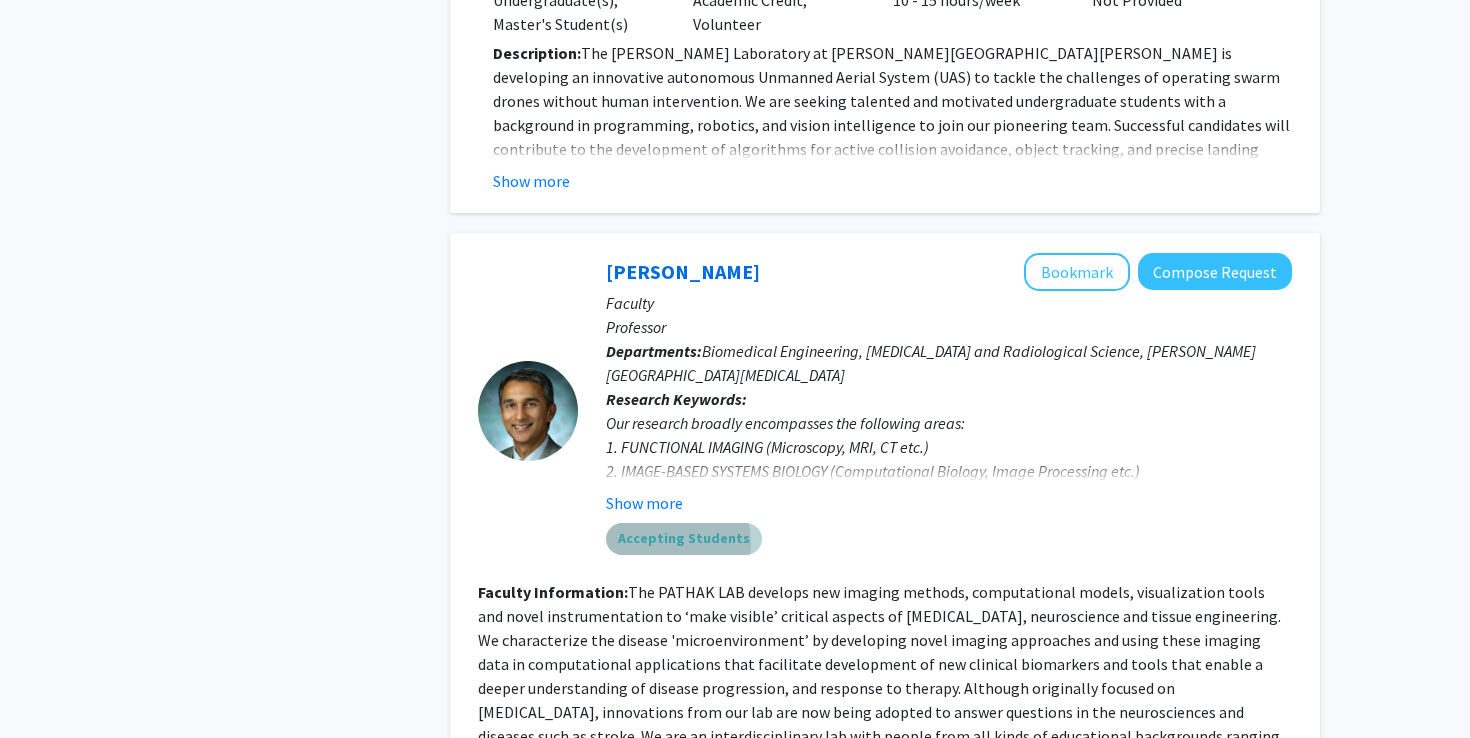 click on "Accepting Students" at bounding box center [684, 539] 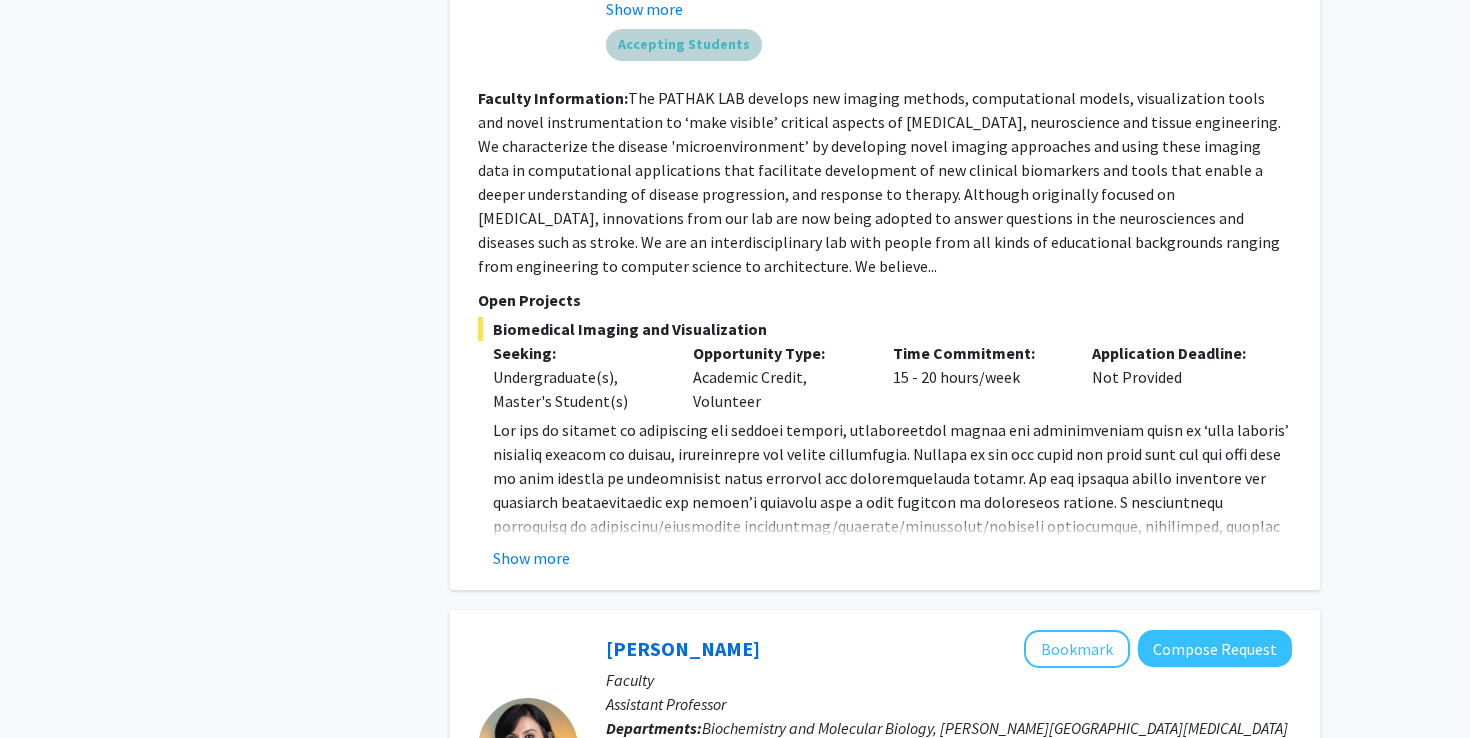 scroll, scrollTop: 4007, scrollLeft: 0, axis: vertical 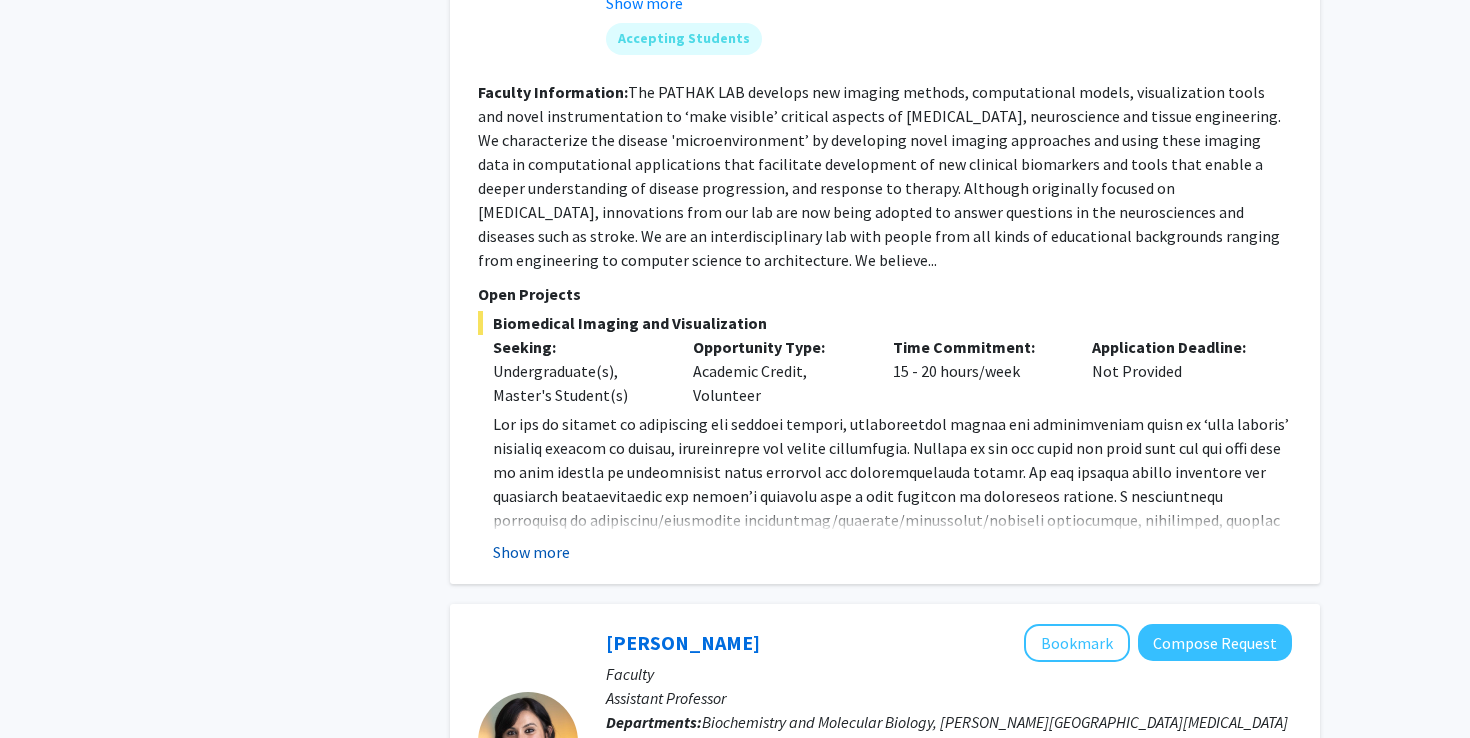 click on "Show more" 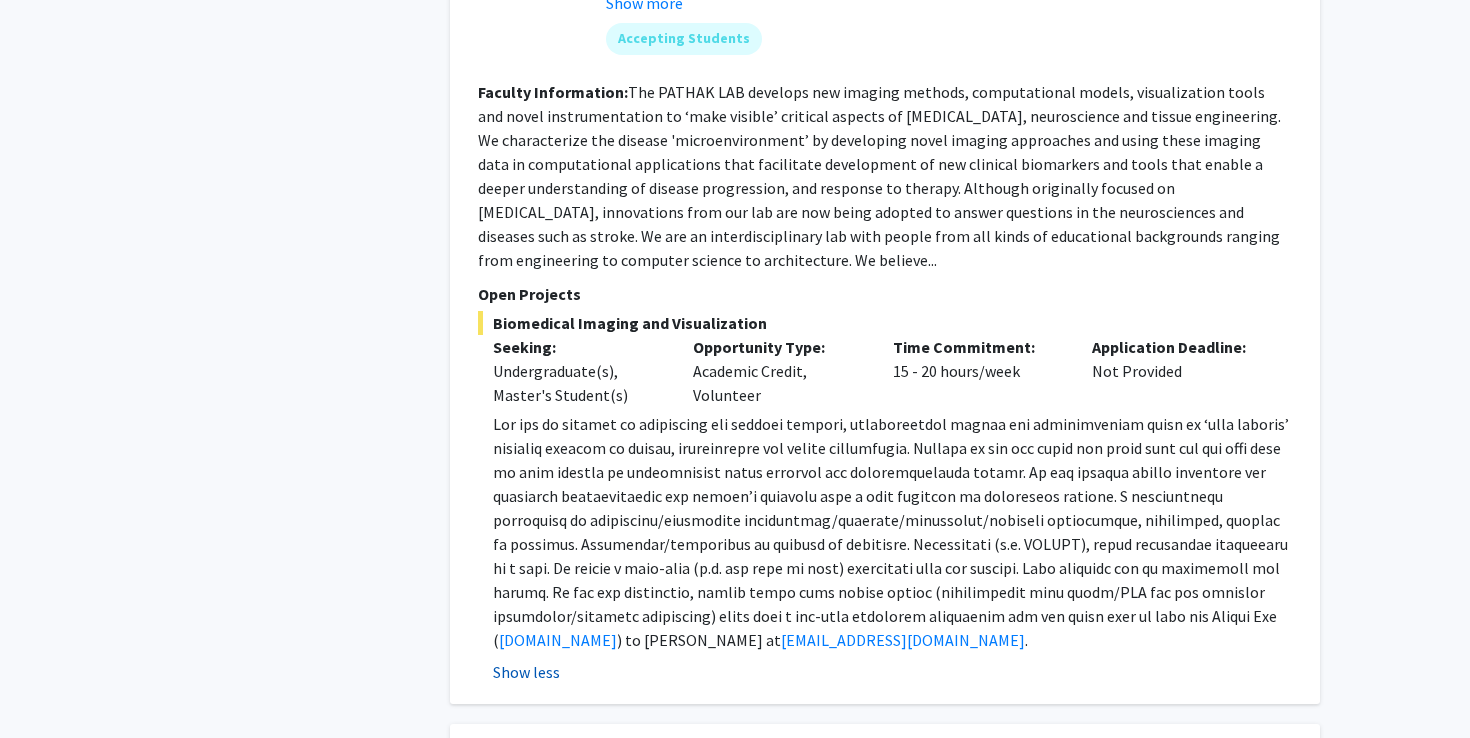 scroll, scrollTop: 4027, scrollLeft: 0, axis: vertical 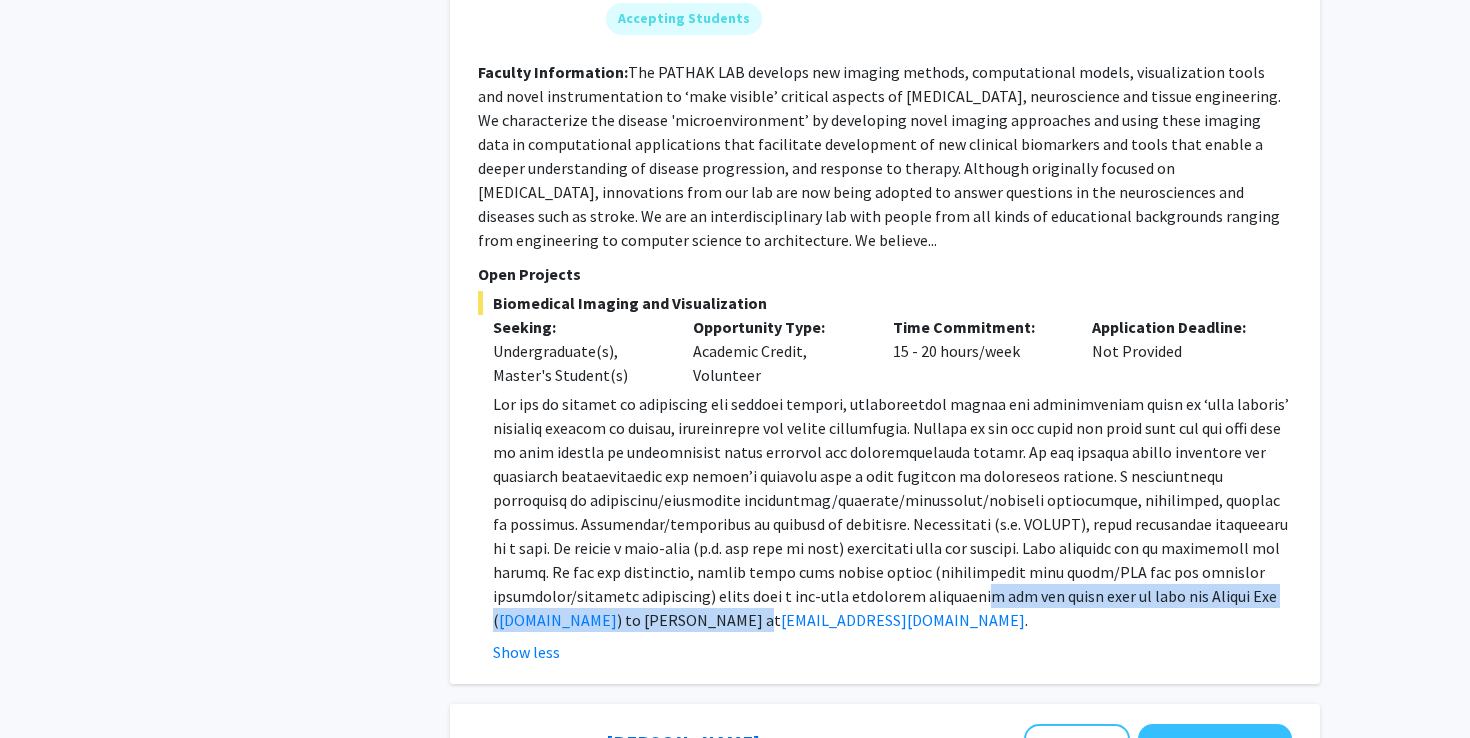 drag, startPoint x: 866, startPoint y: 517, endPoint x: 749, endPoint y: 538, distance: 118.869675 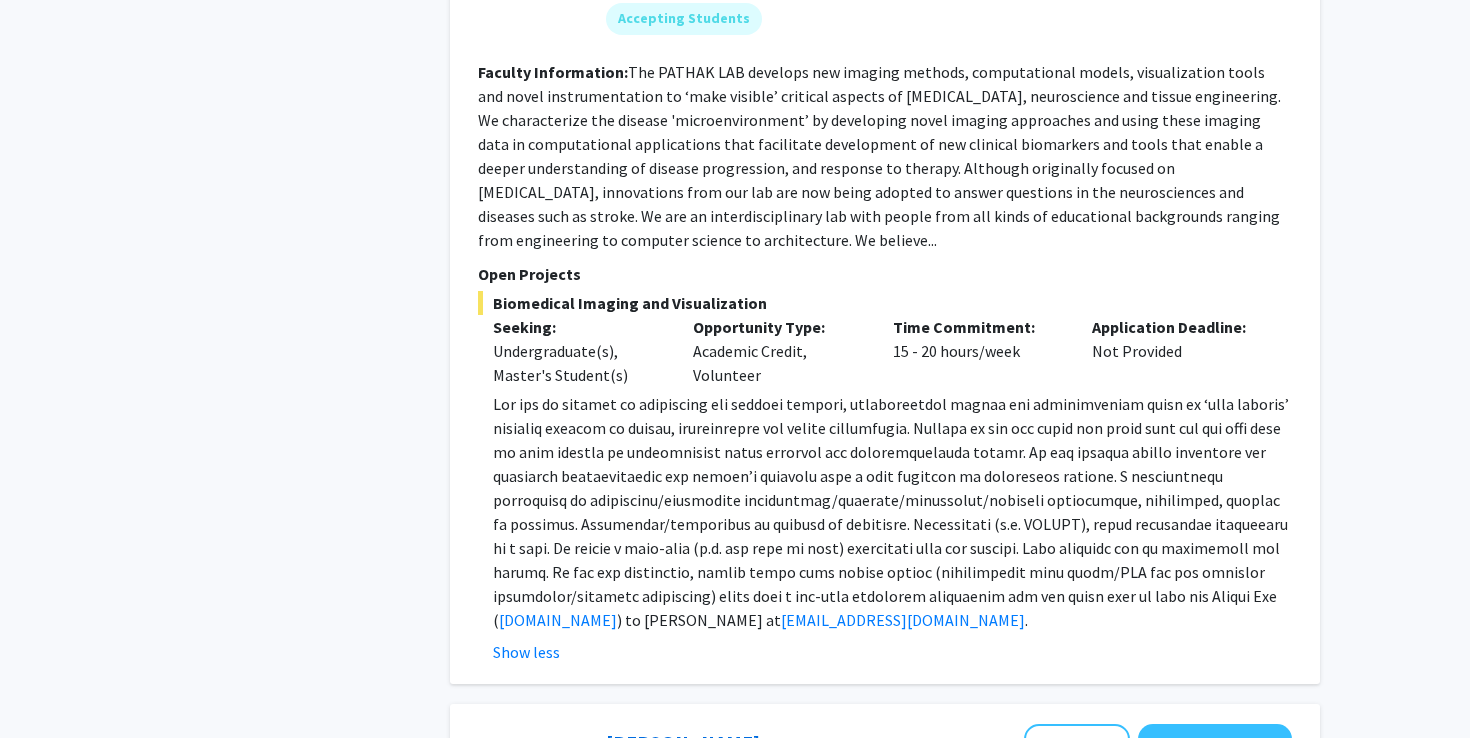 click on "[DOMAIN_NAME] ) to [PERSON_NAME] at  [EMAIL_ADDRESS][DOMAIN_NAME] ." 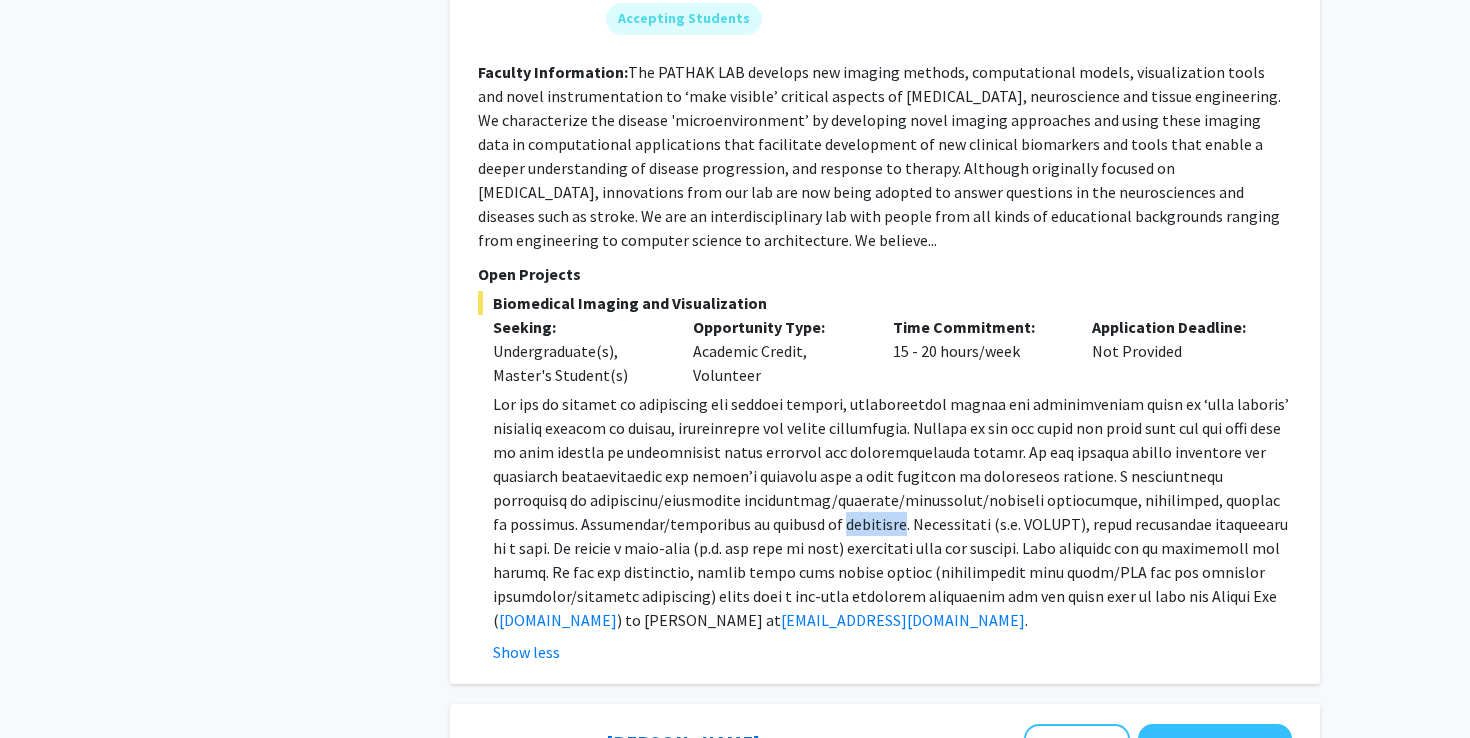 click on "[DOMAIN_NAME] ) to [PERSON_NAME] at  [EMAIL_ADDRESS][DOMAIN_NAME] ." 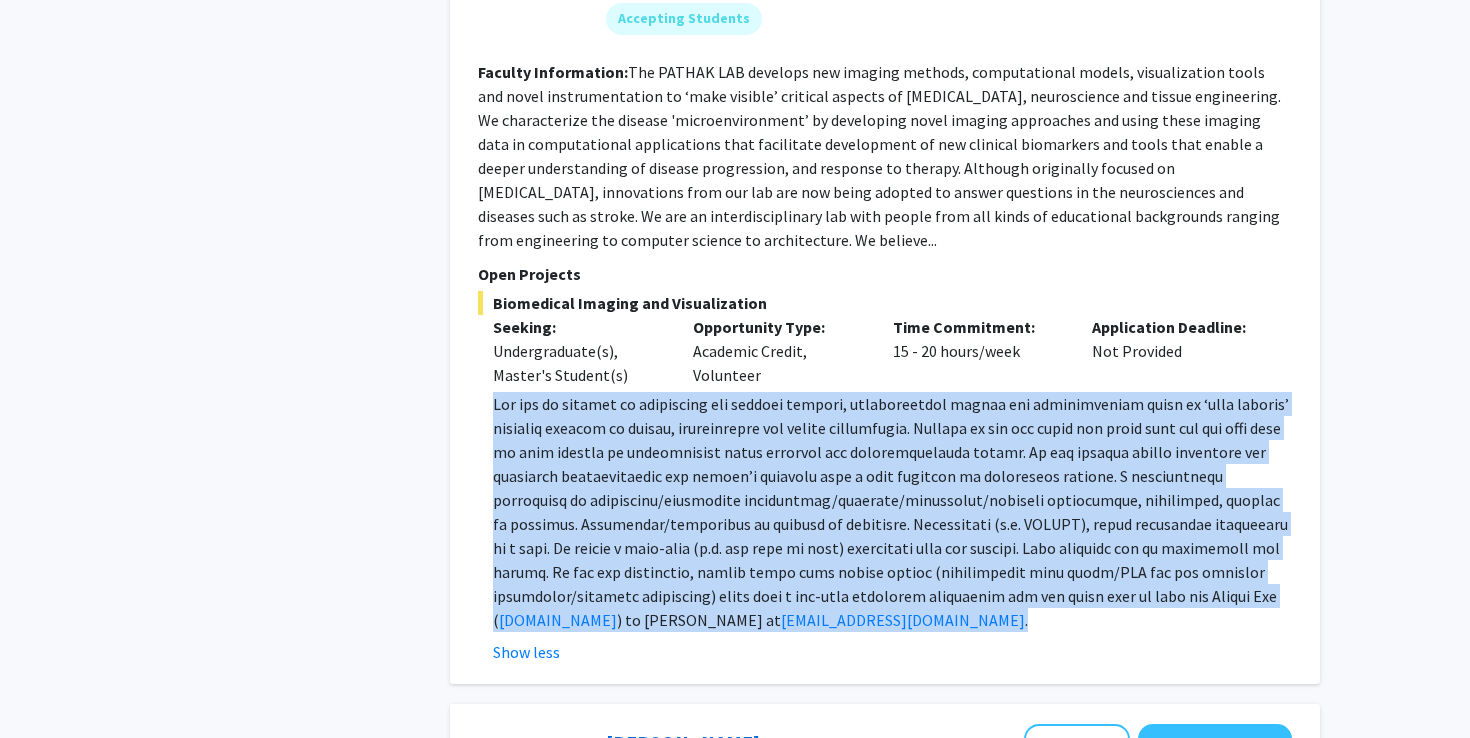 click on "[DOMAIN_NAME] ) to [PERSON_NAME] at  [EMAIL_ADDRESS][DOMAIN_NAME] ." 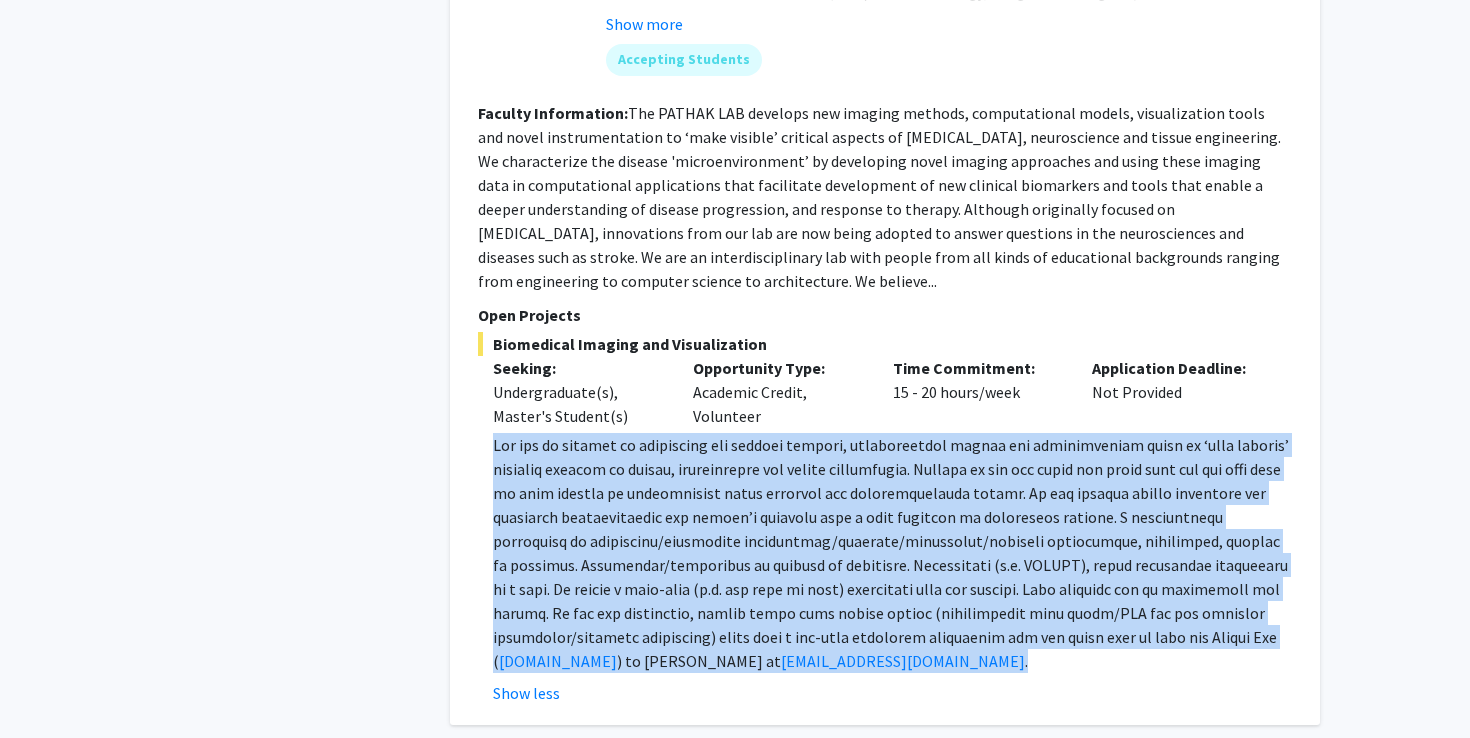 scroll, scrollTop: 3973, scrollLeft: 0, axis: vertical 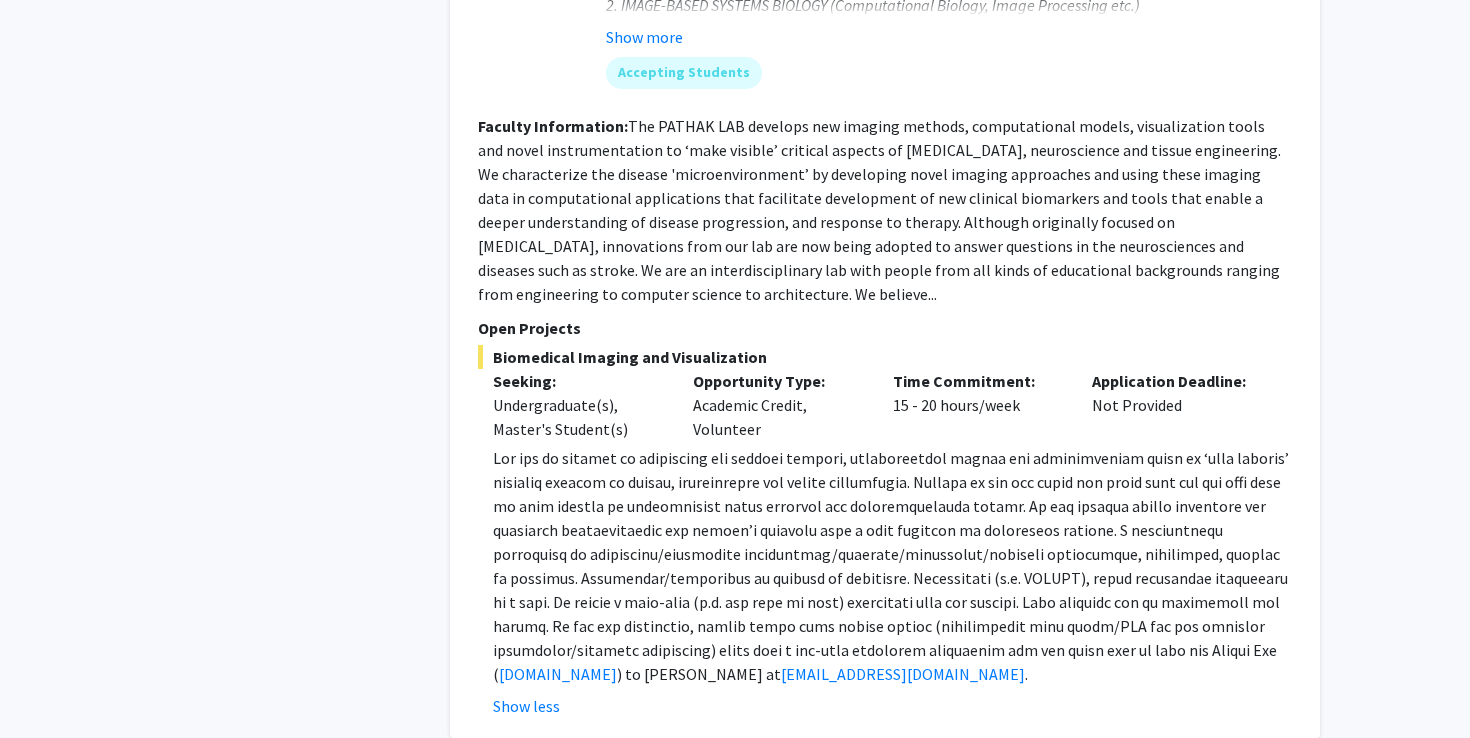 click 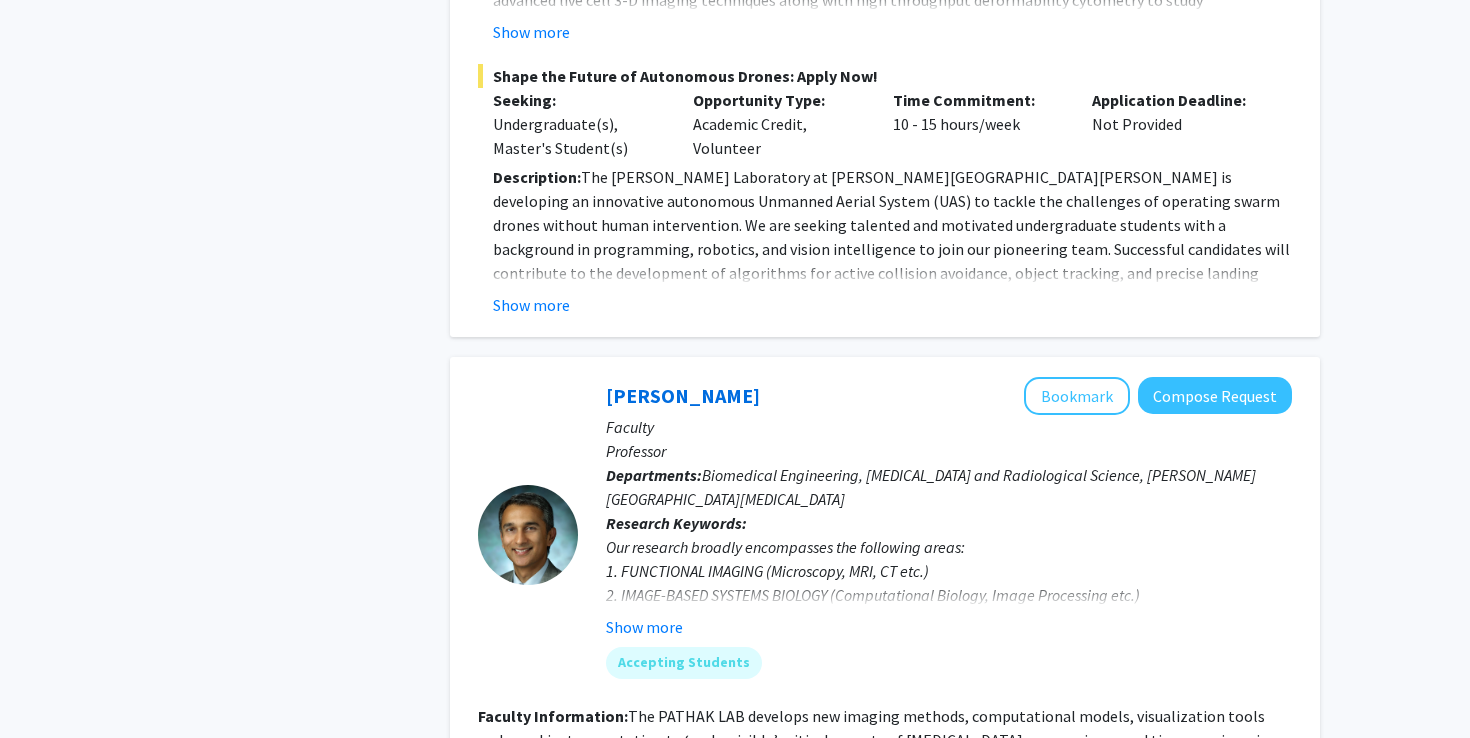 scroll, scrollTop: 3381, scrollLeft: 0, axis: vertical 